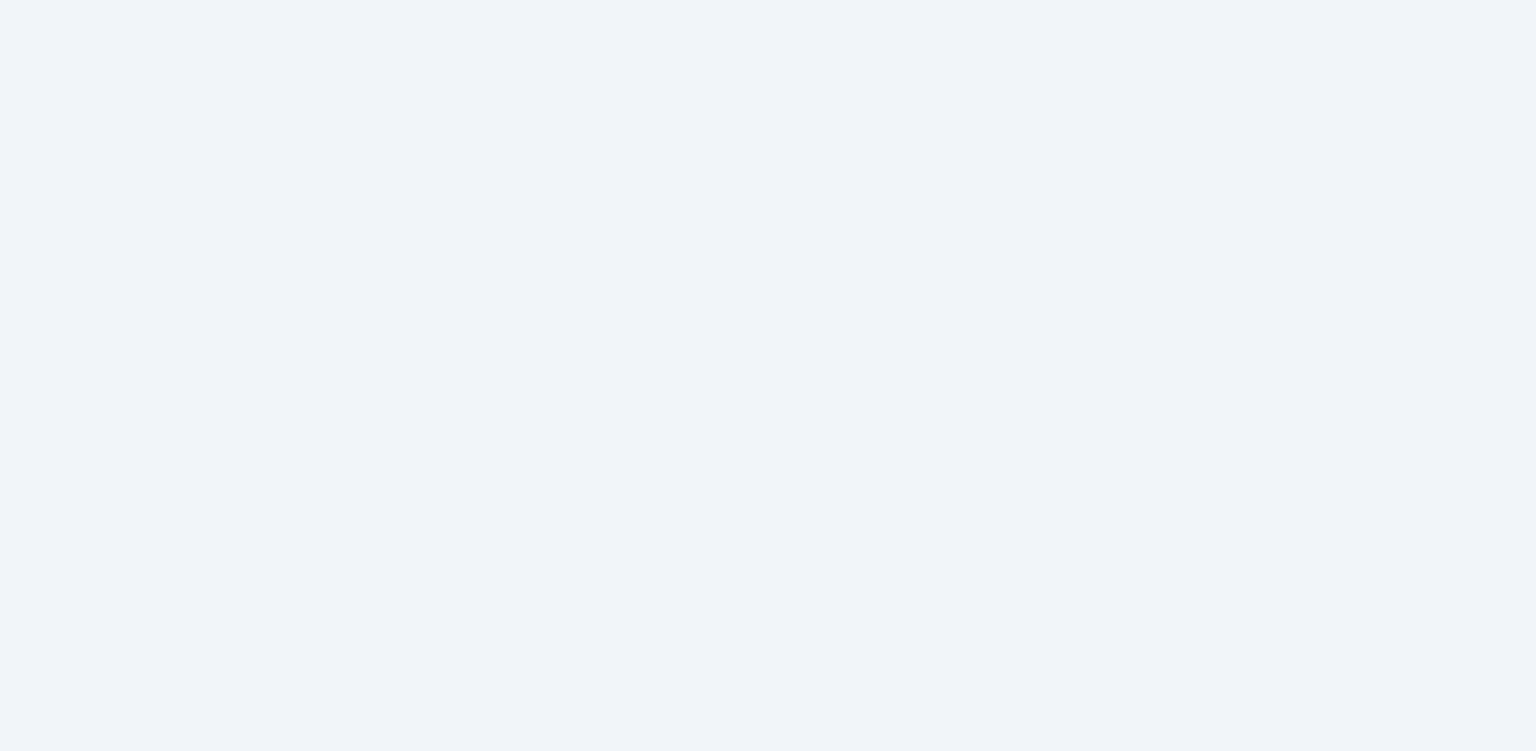 scroll, scrollTop: 0, scrollLeft: 0, axis: both 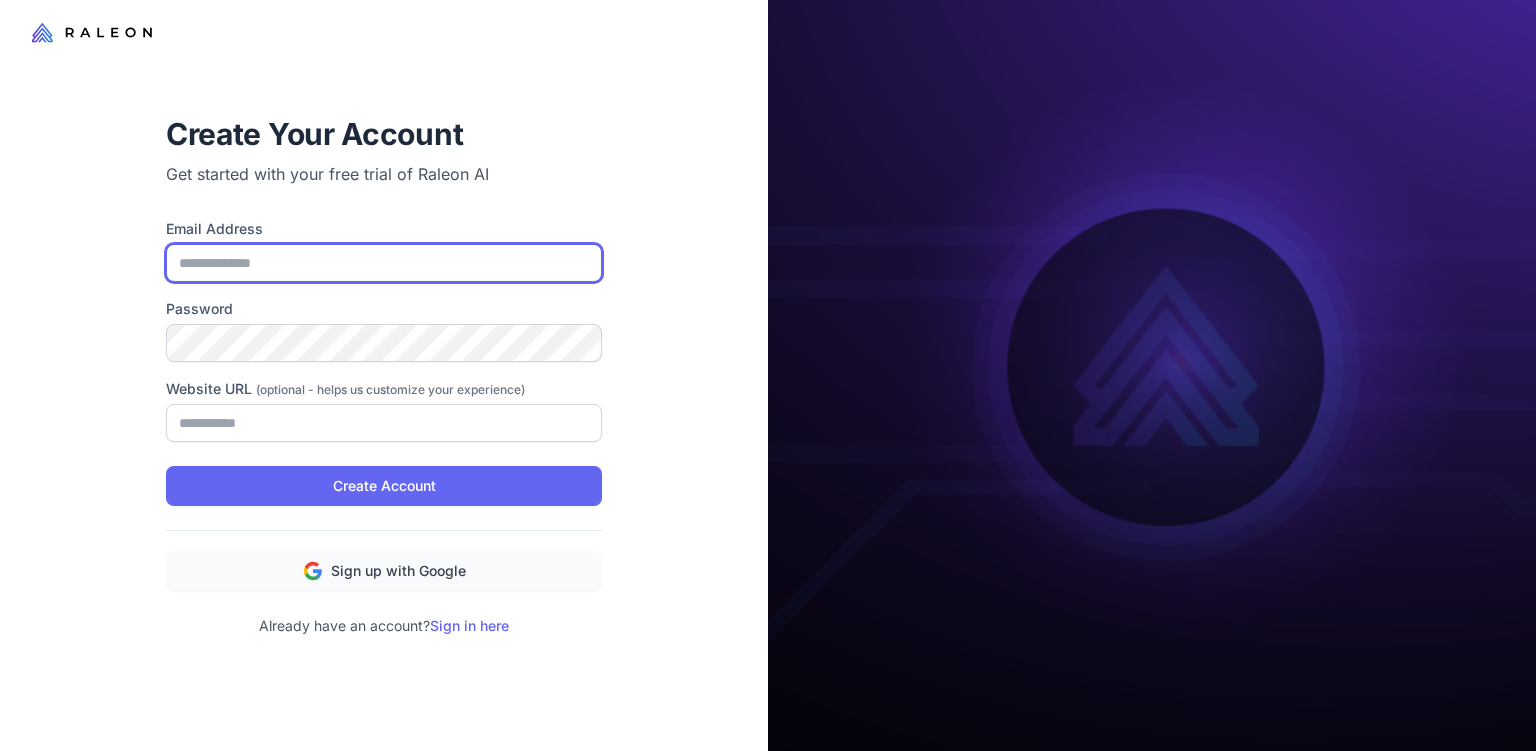 click on "Email Address" at bounding box center (384, 263) 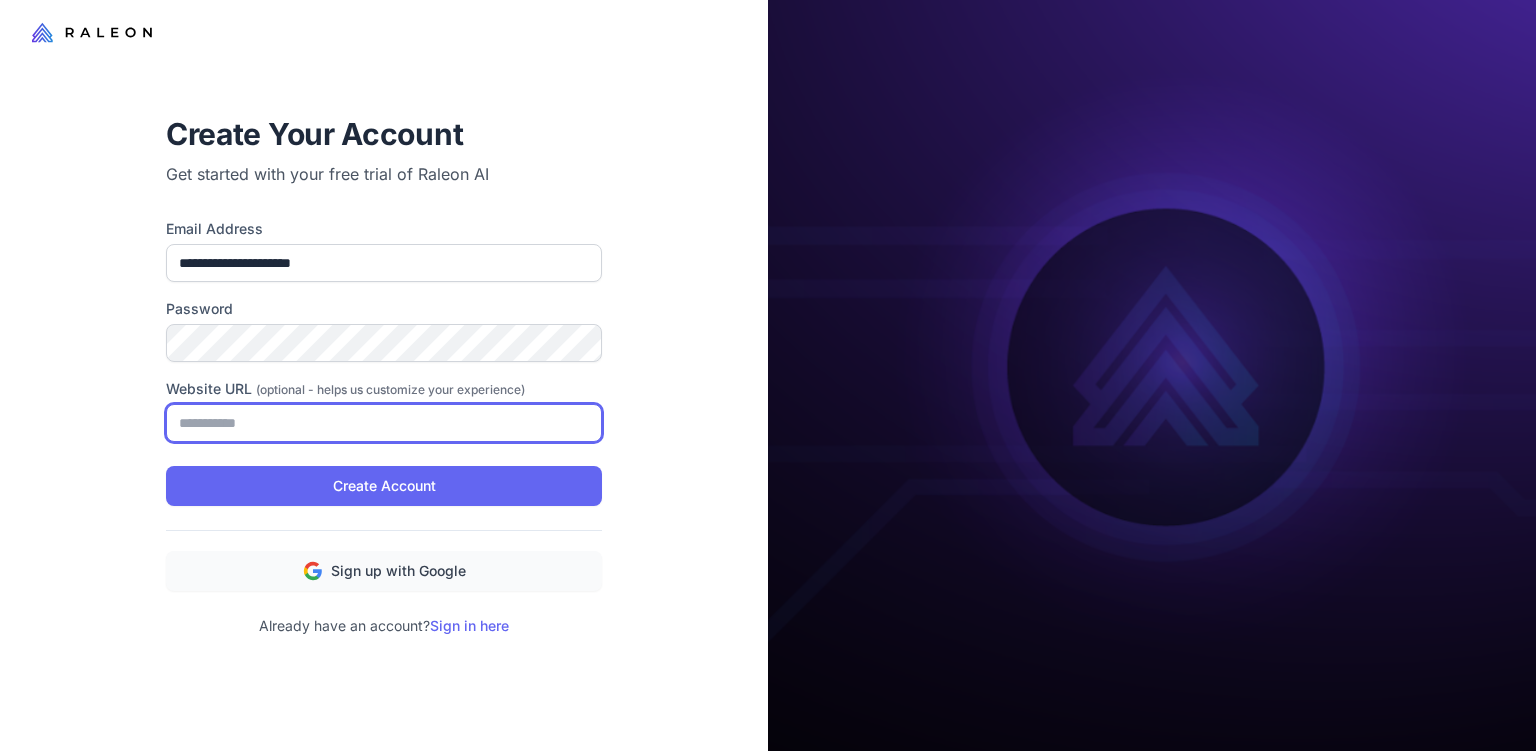 click on "Website URL  (optional - helps us customize your experience)" at bounding box center (384, 423) 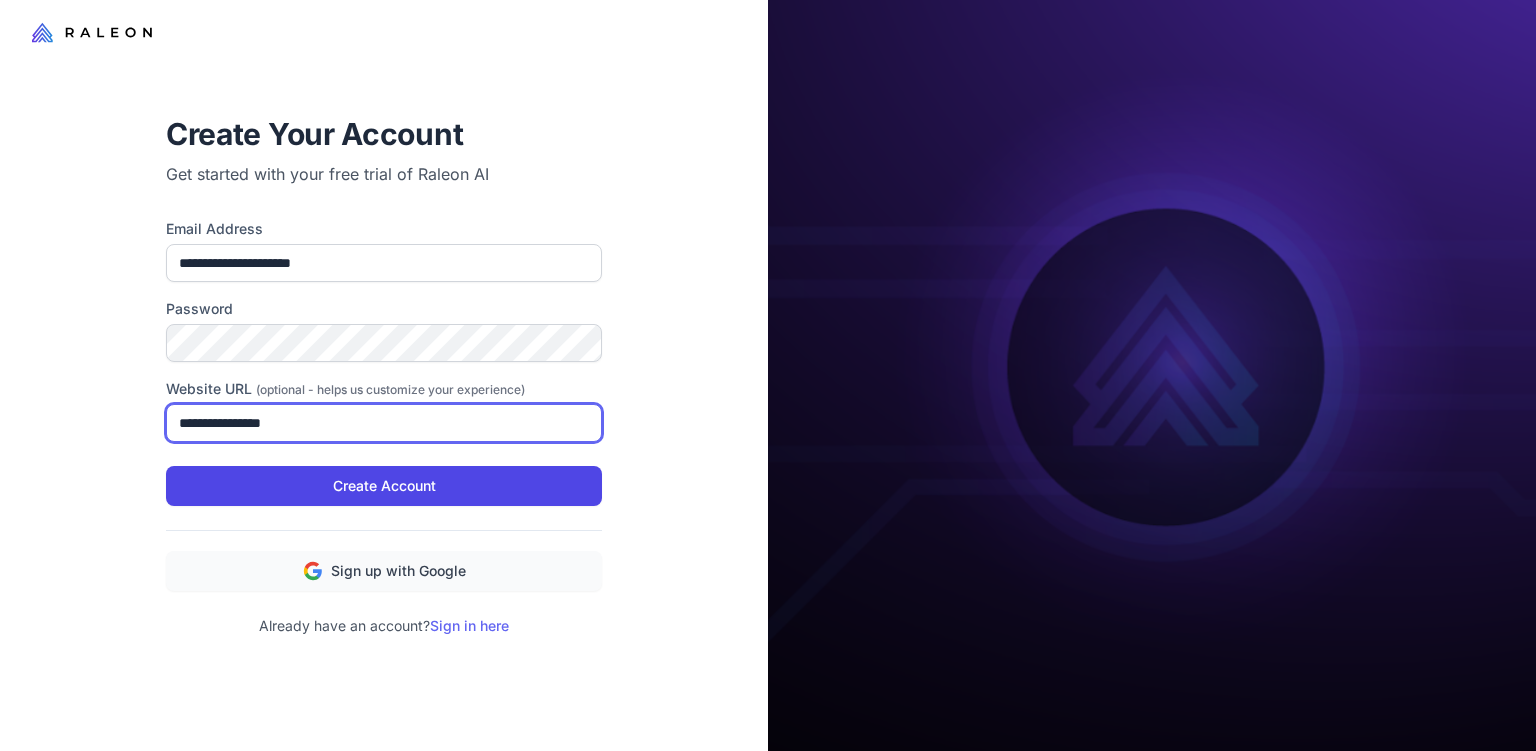 type on "**********" 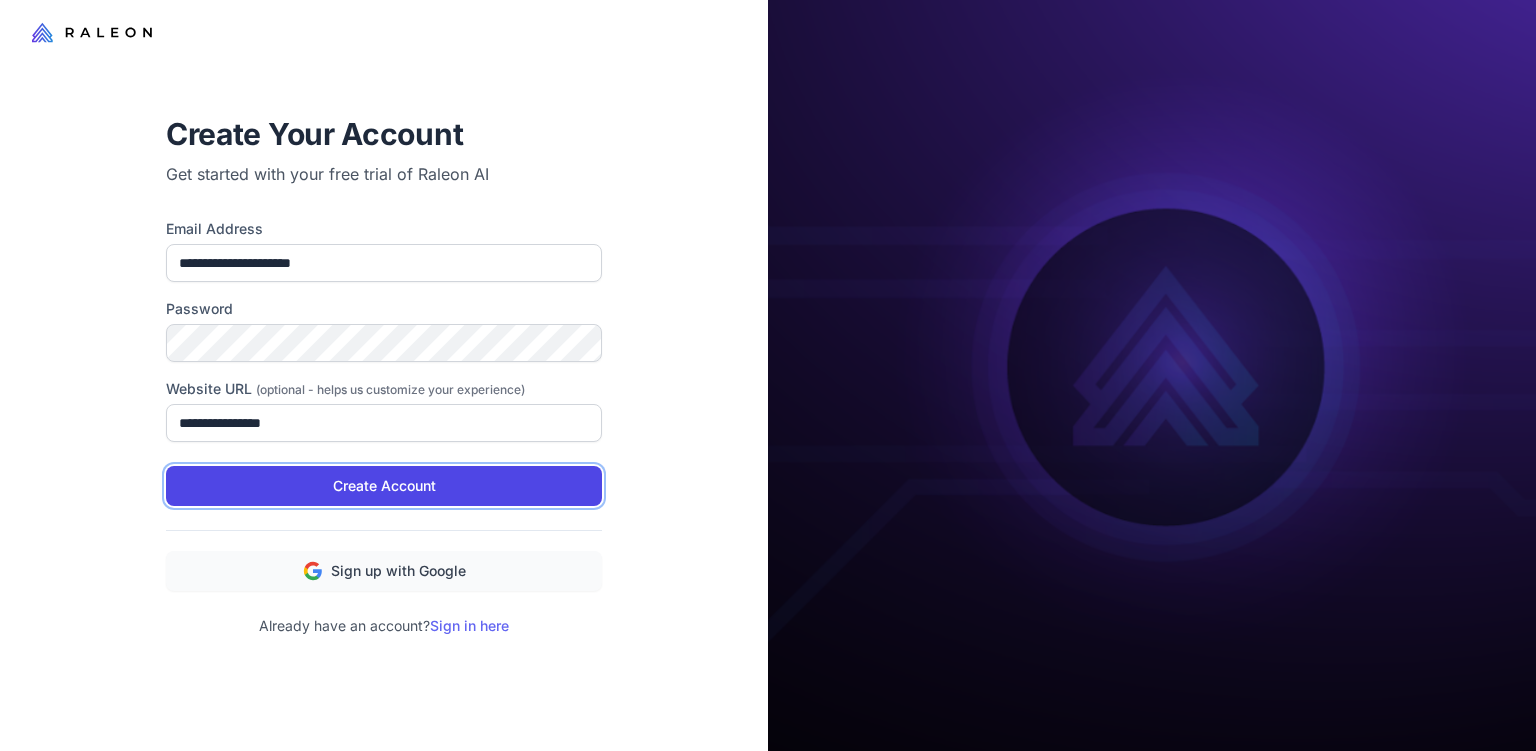 click on "Create Account" at bounding box center (384, 486) 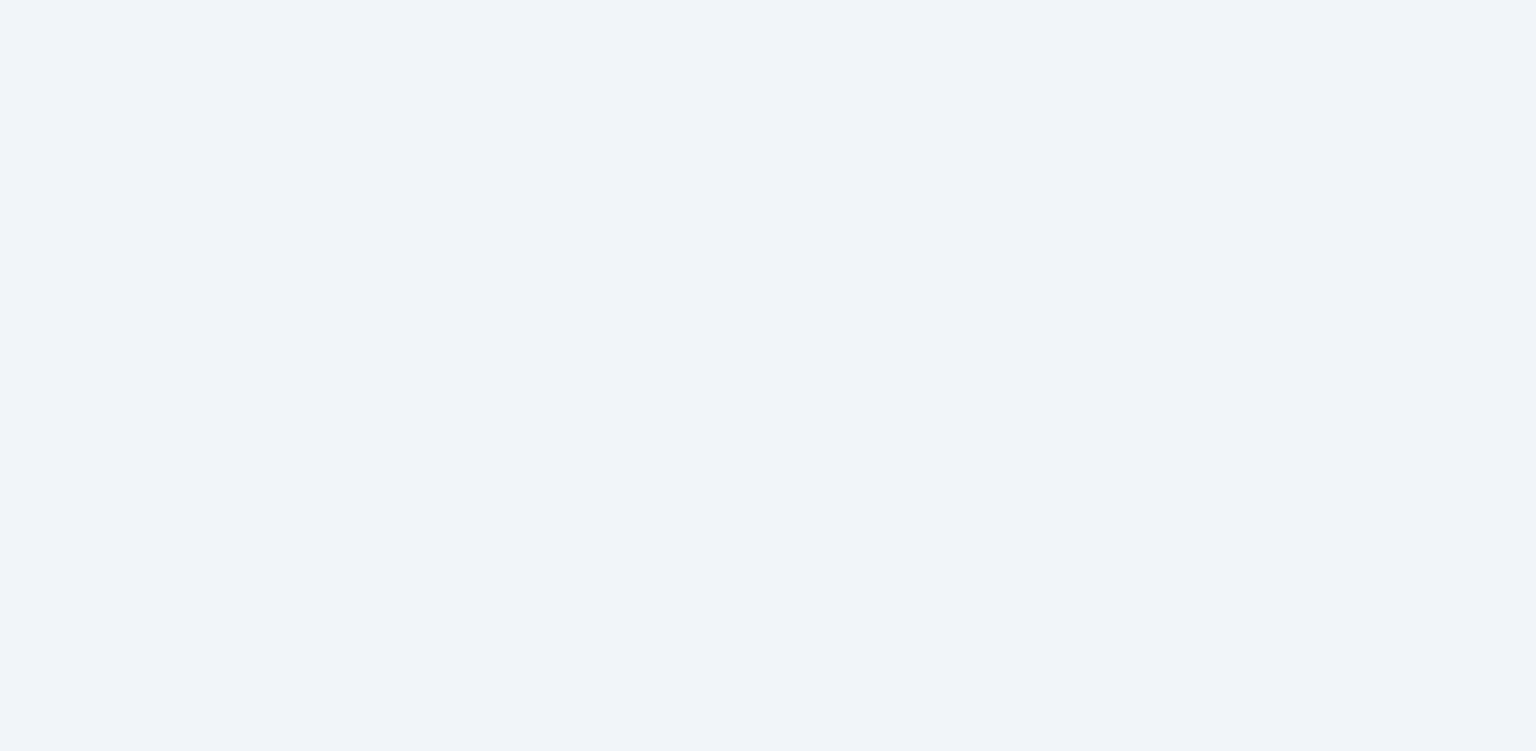scroll, scrollTop: 0, scrollLeft: 0, axis: both 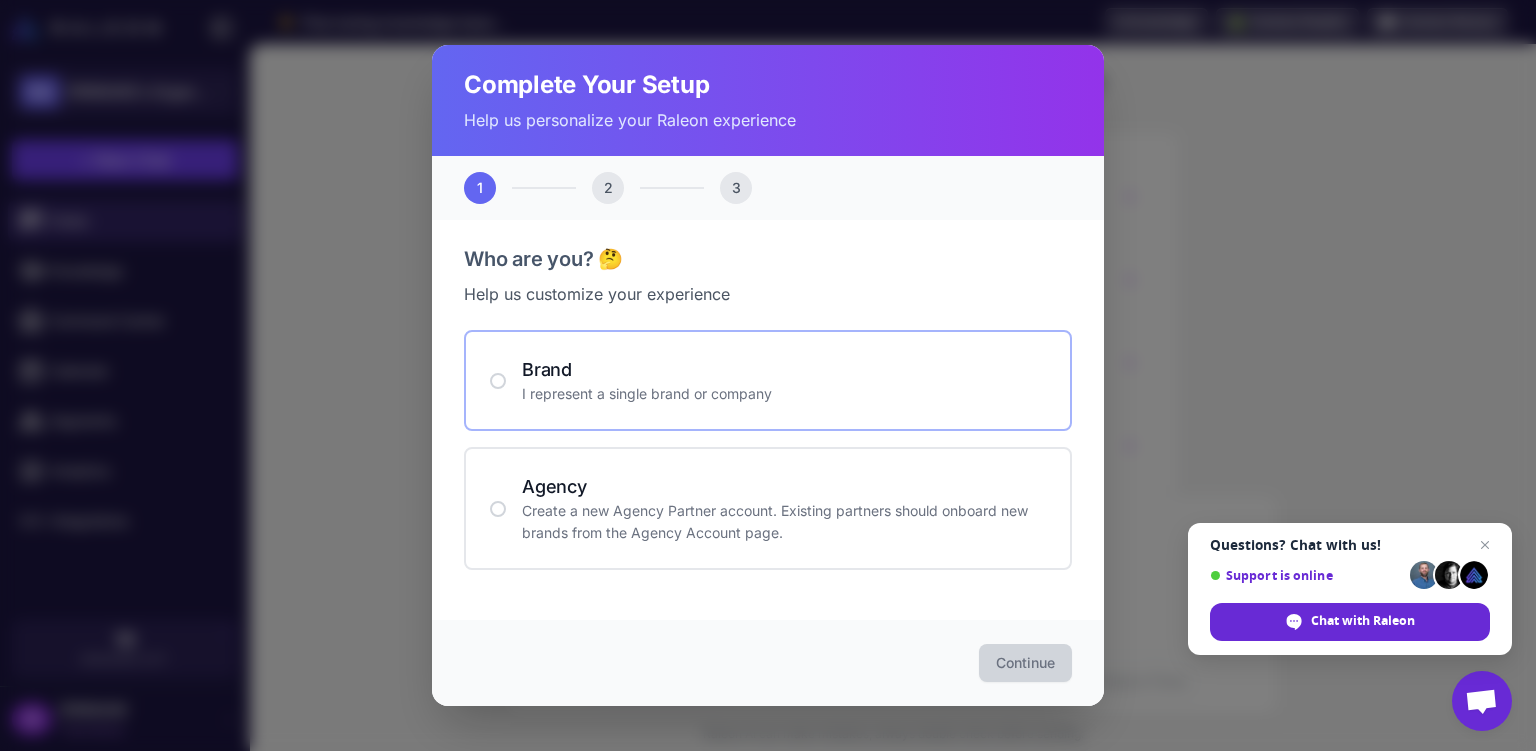 click on "I represent a single brand or company" at bounding box center [784, 394] 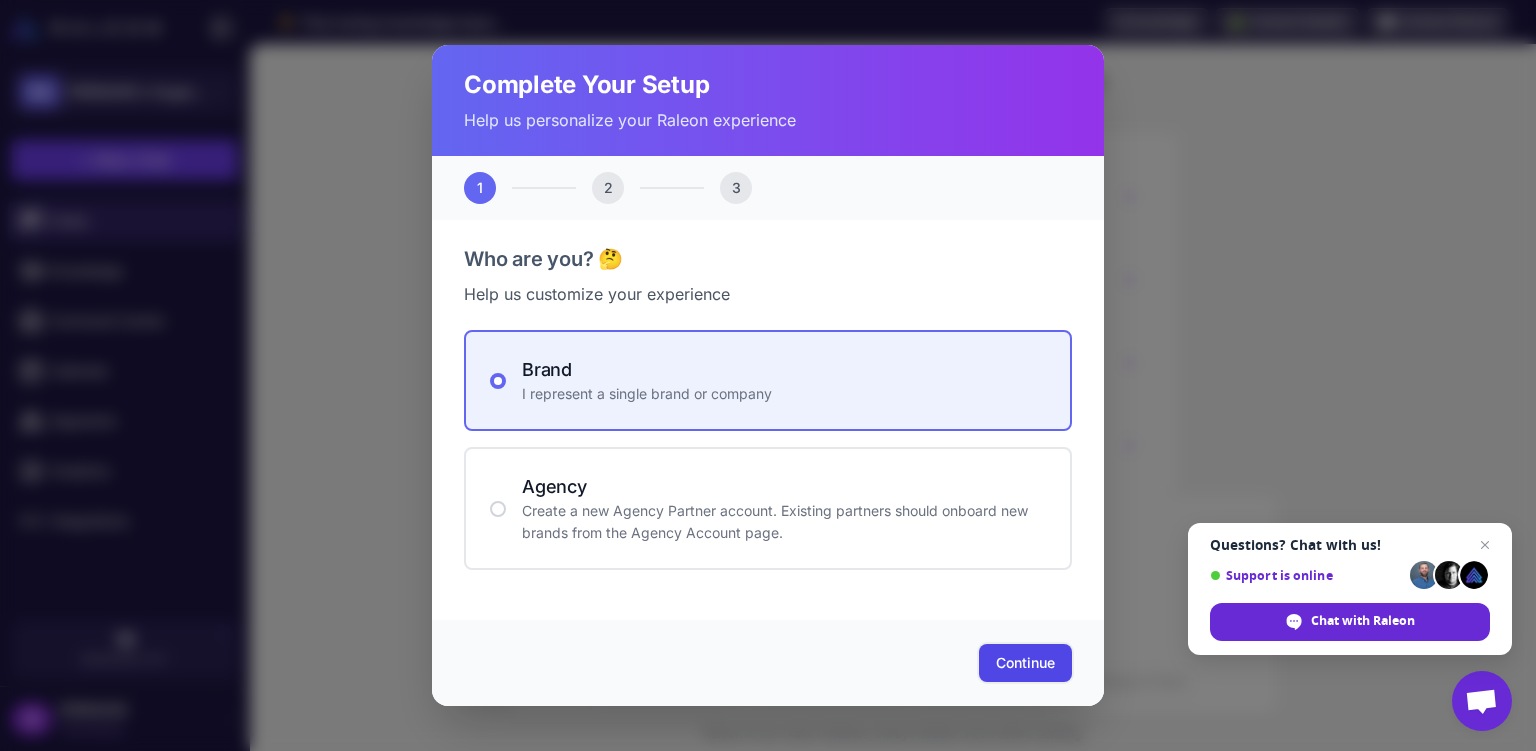 click on "Continue" at bounding box center (1025, 663) 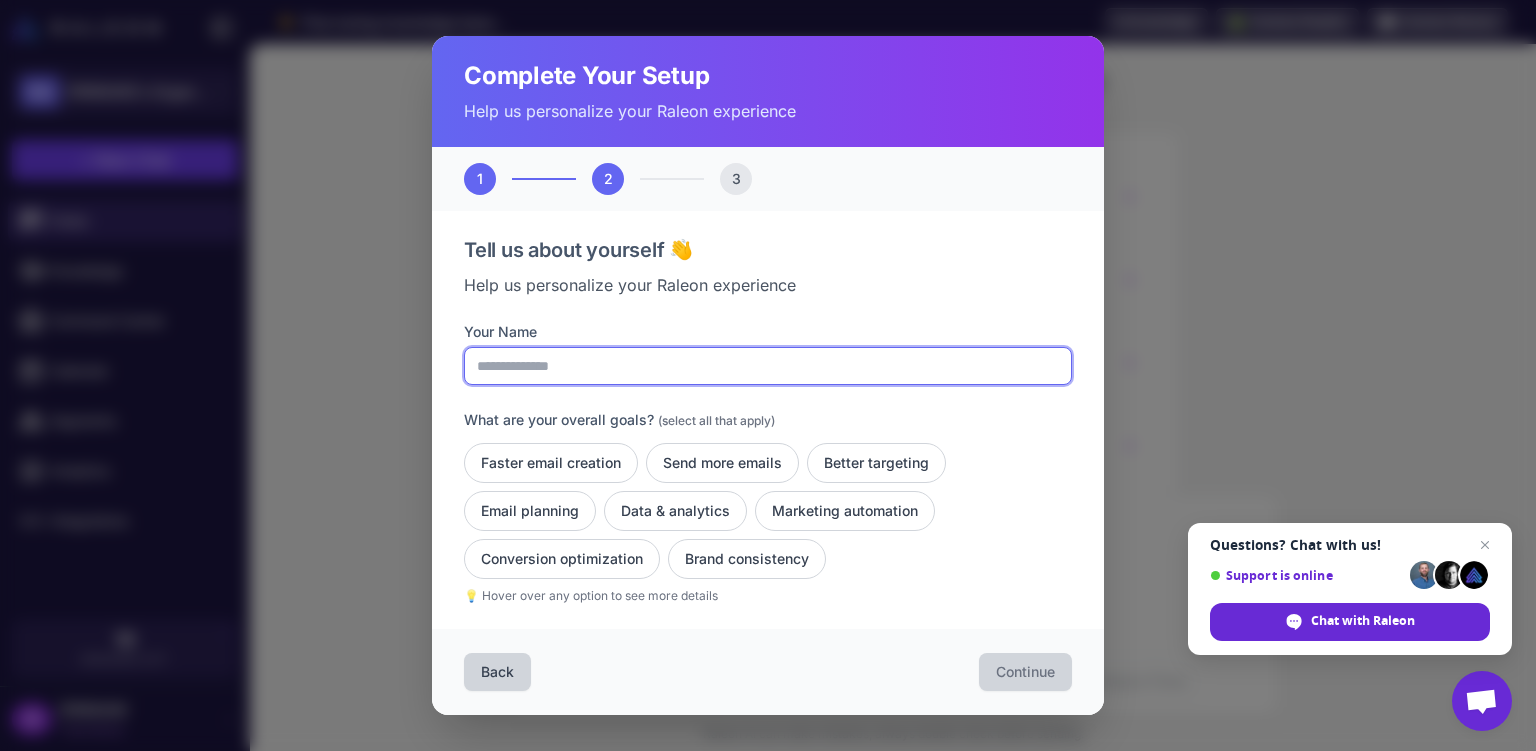 click on "Your Name" at bounding box center (768, 366) 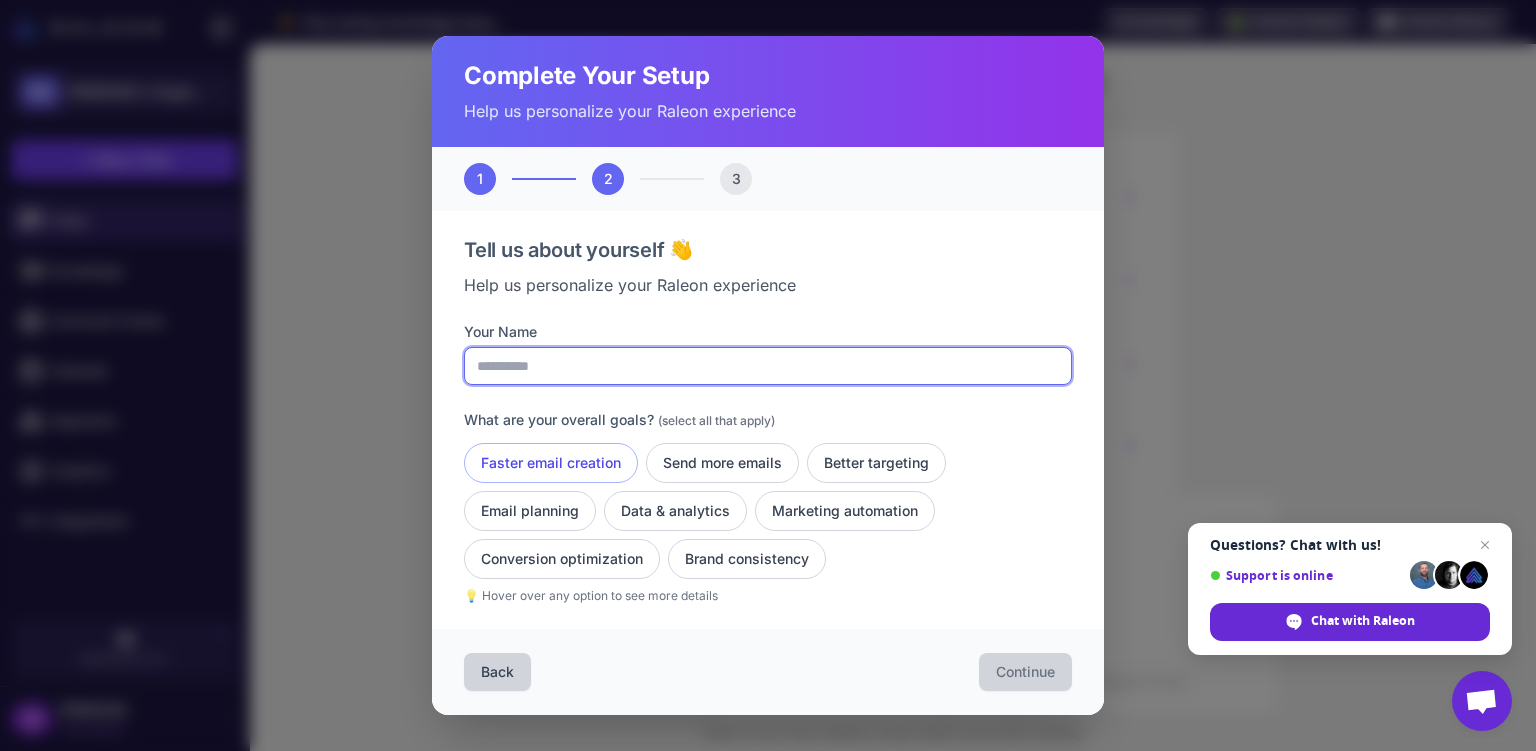 type on "**********" 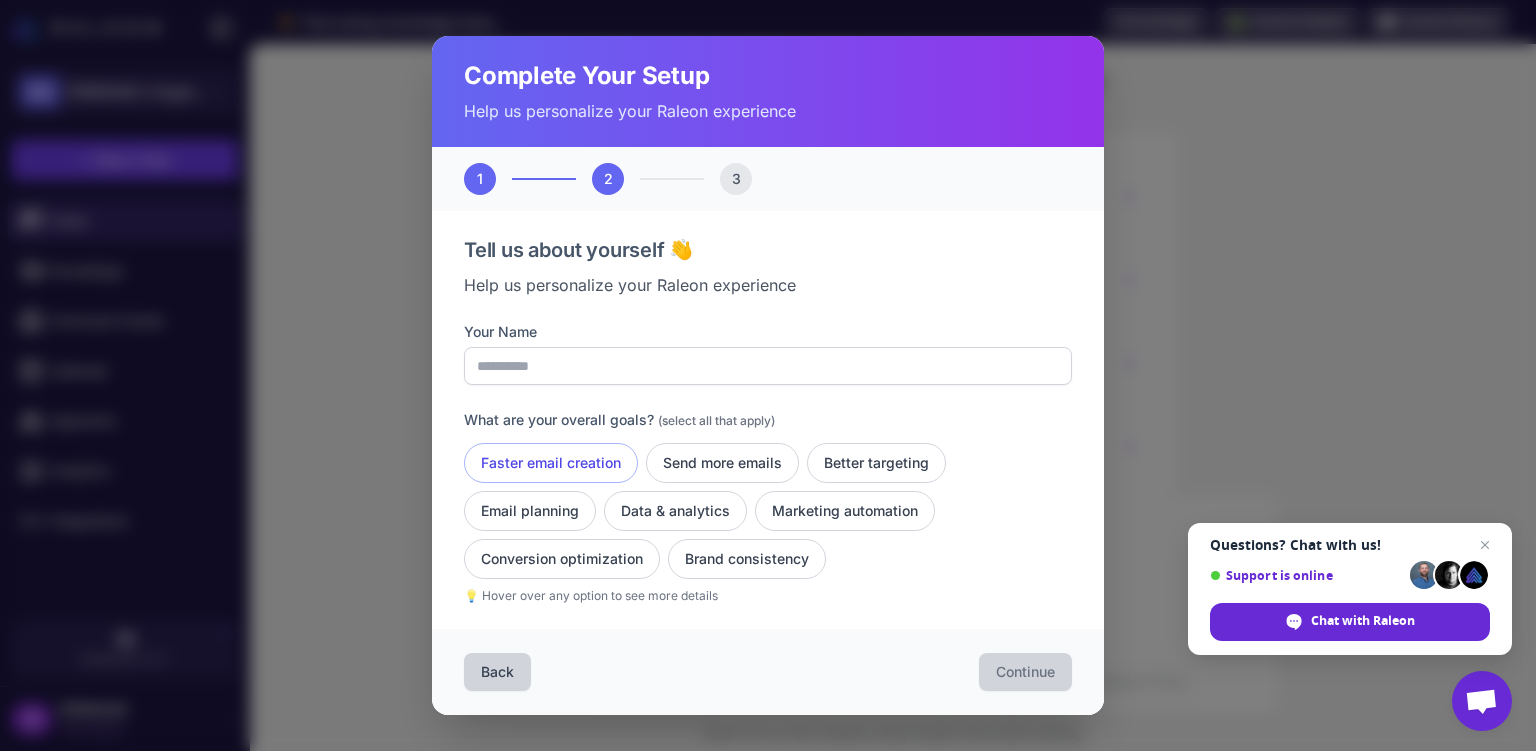 click on "Faster email creation" 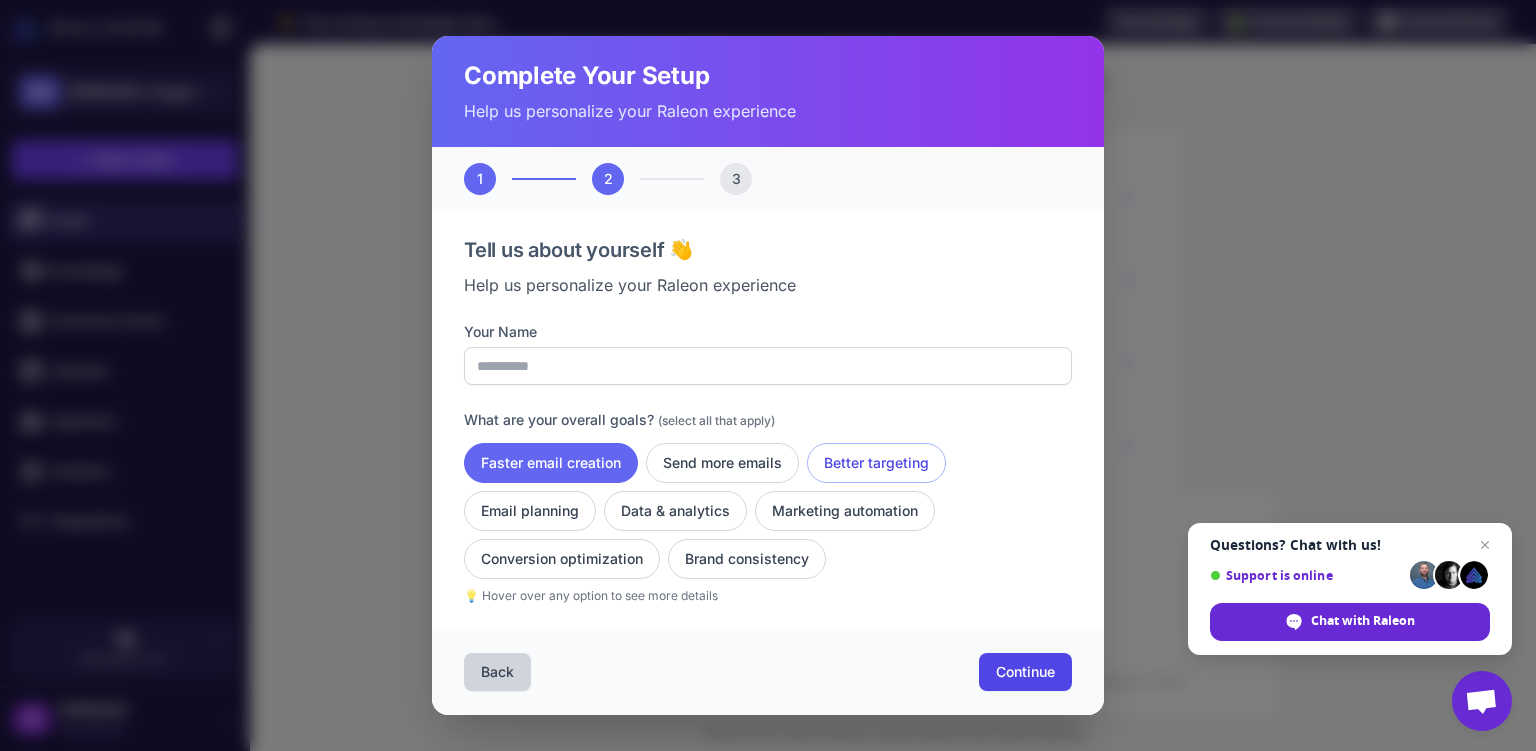 click on "Better targeting" 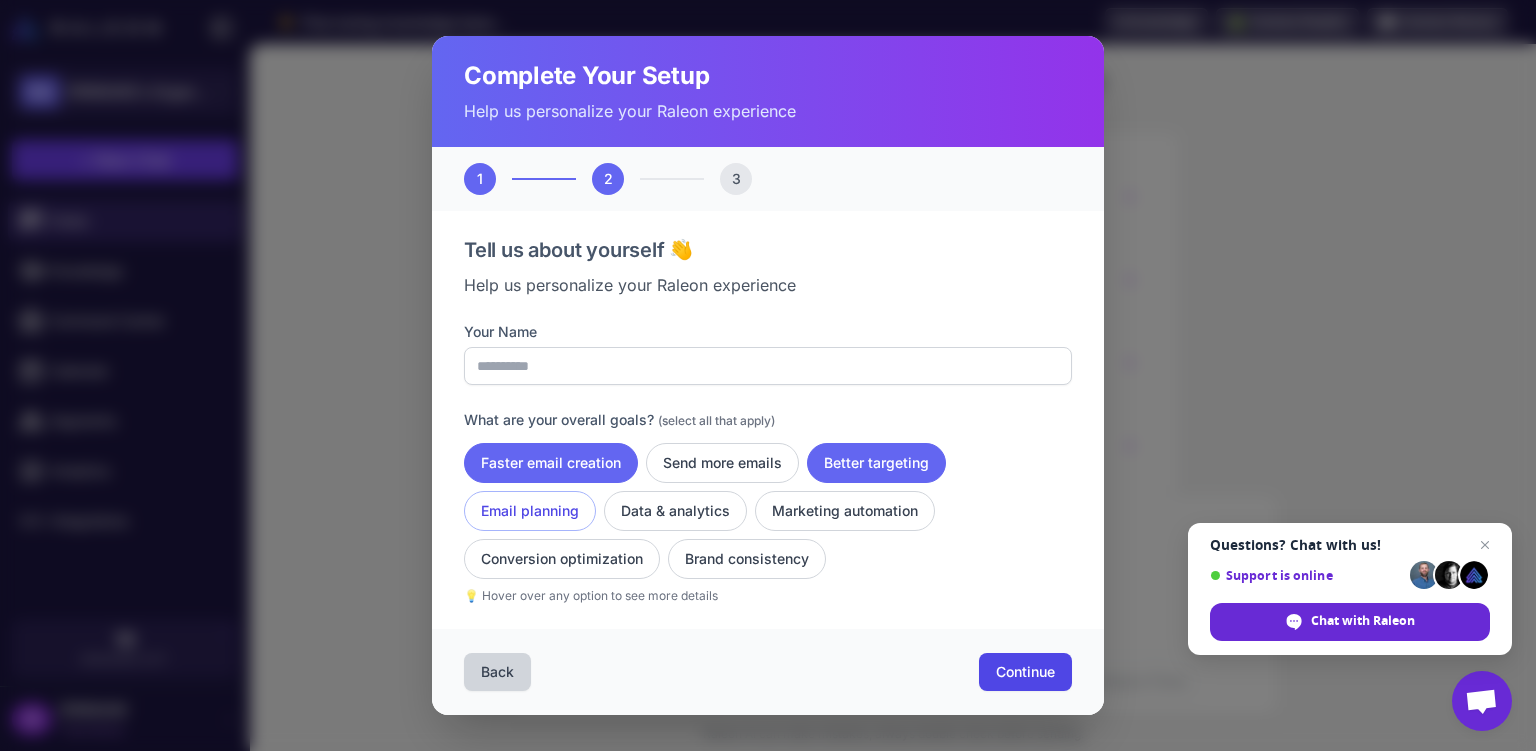 click on "Email planning" 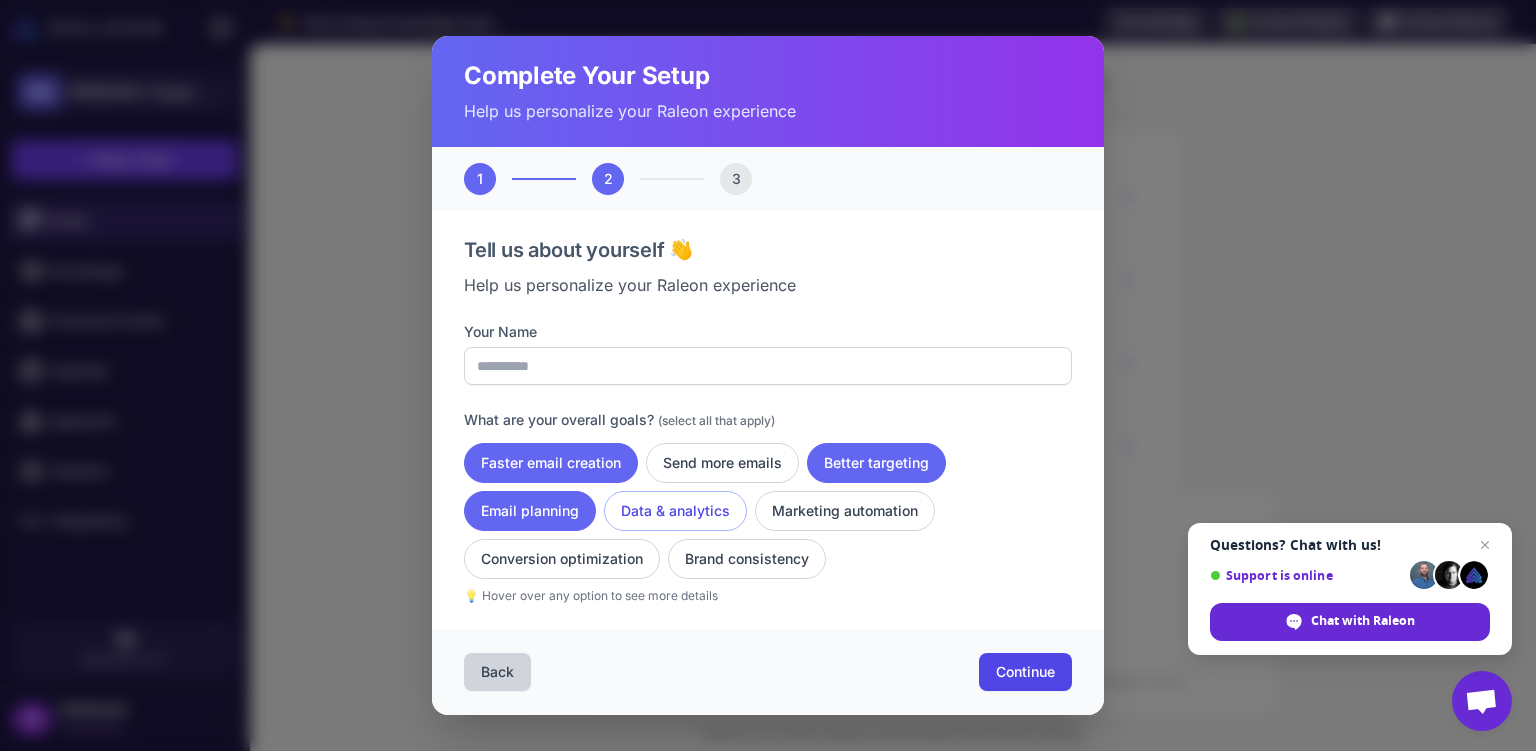 click on "Data & analytics" 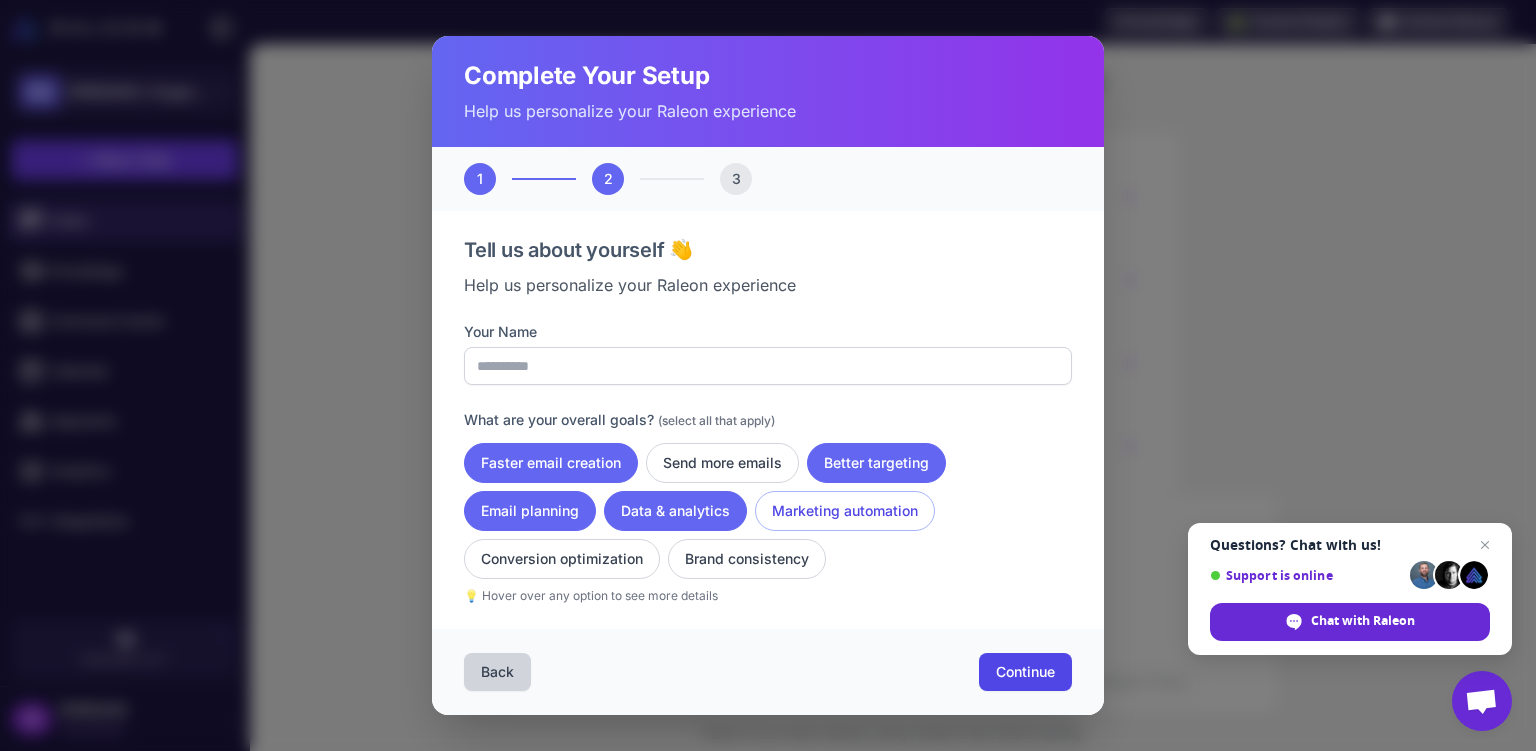 click on "Marketing automation" 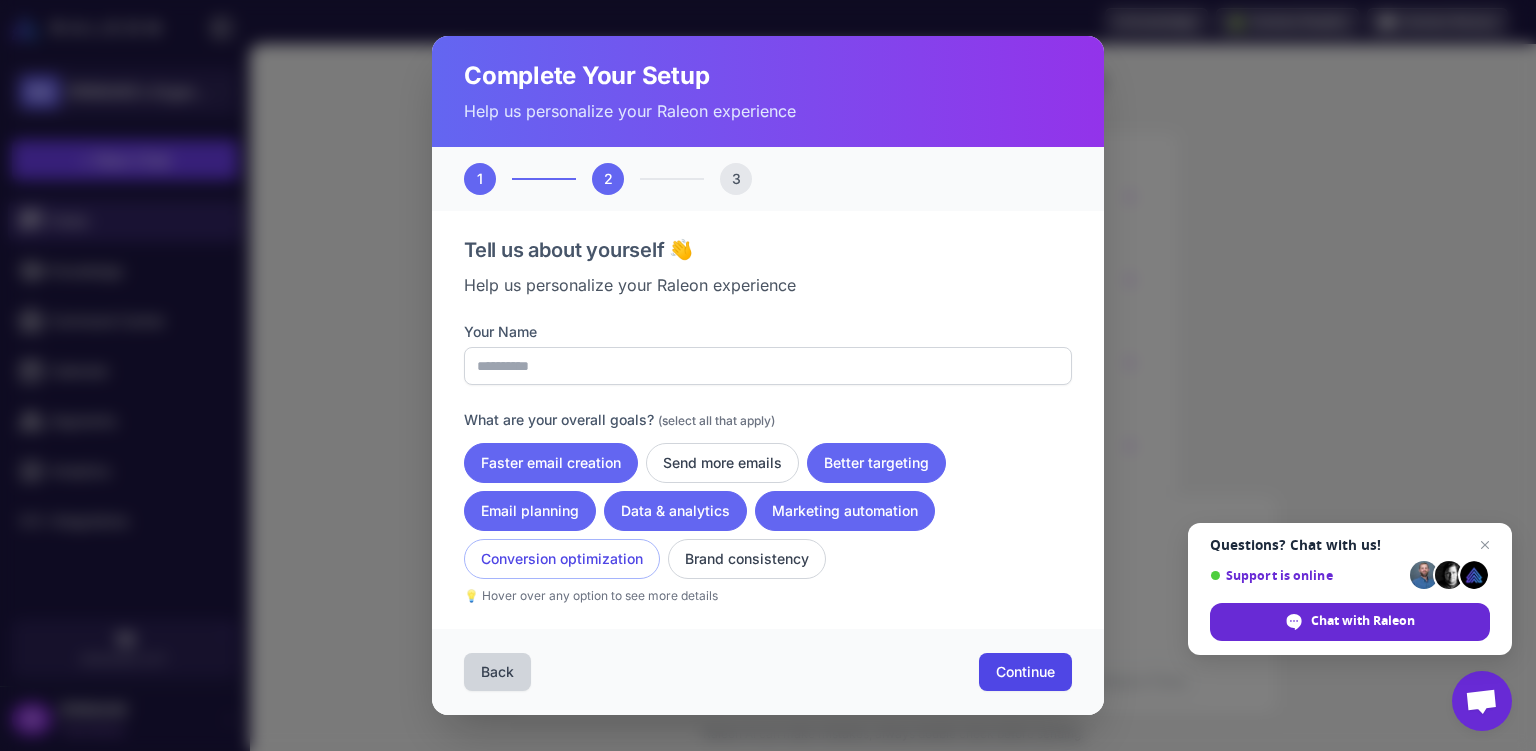 click on "Conversion optimization" 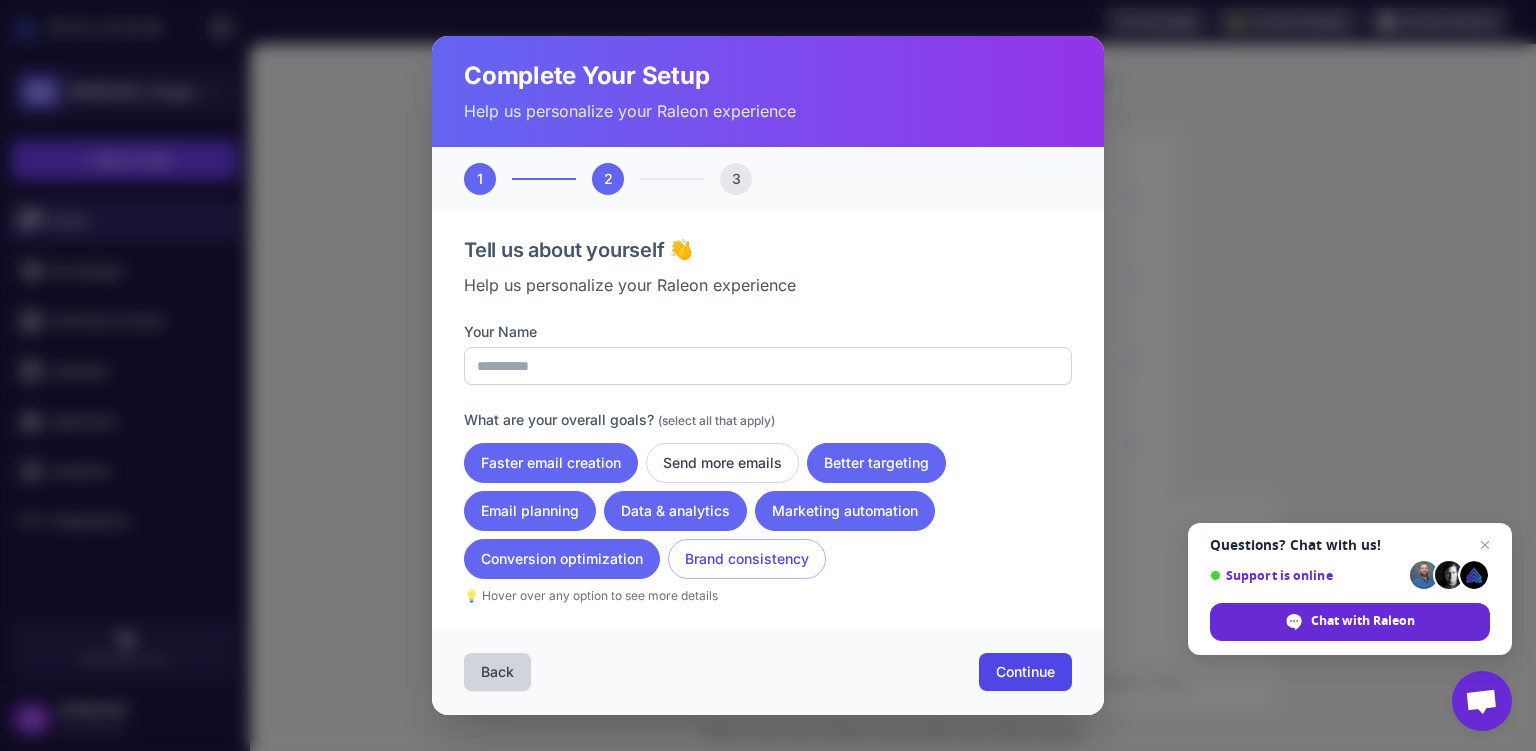 click on "Brand consistency" 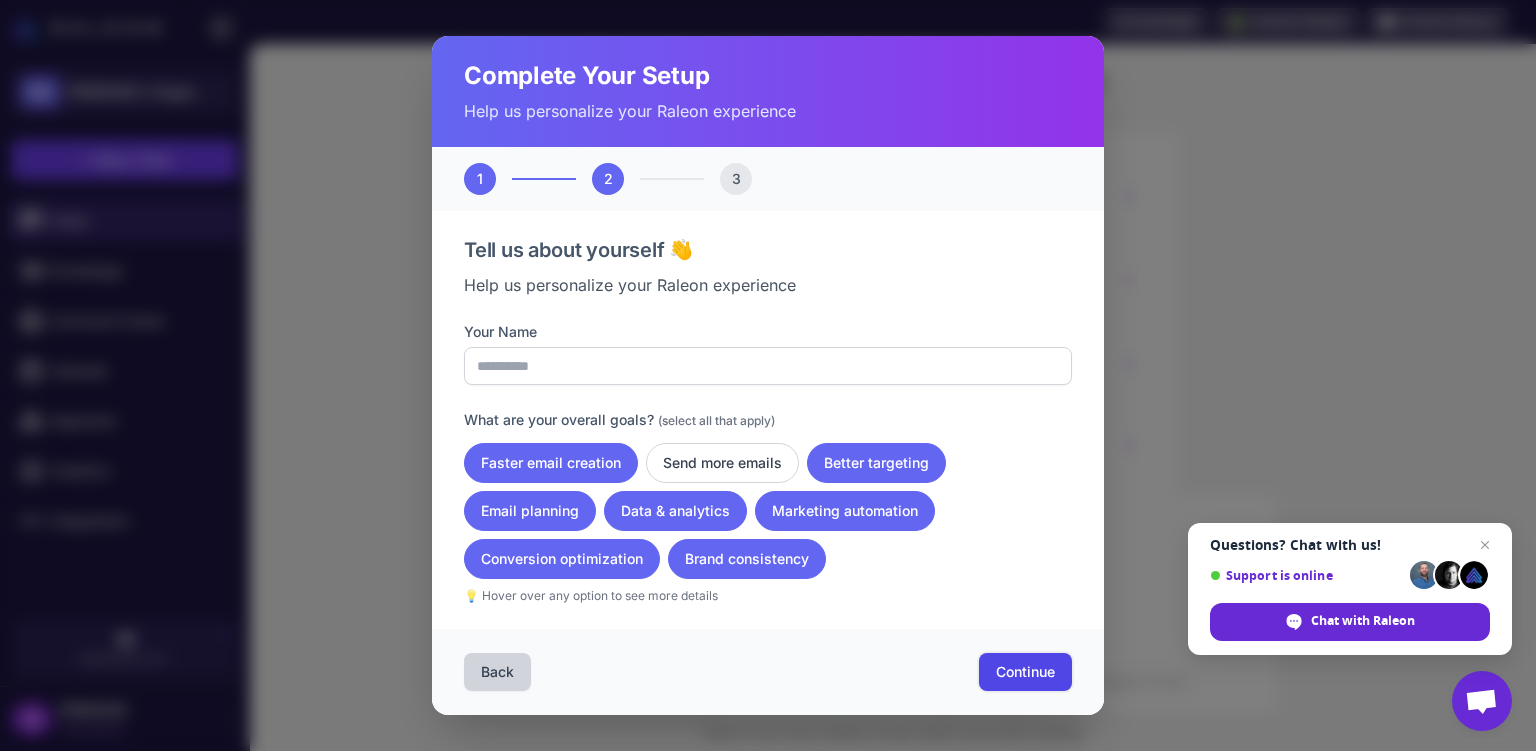 click on "Continue" at bounding box center (1025, 672) 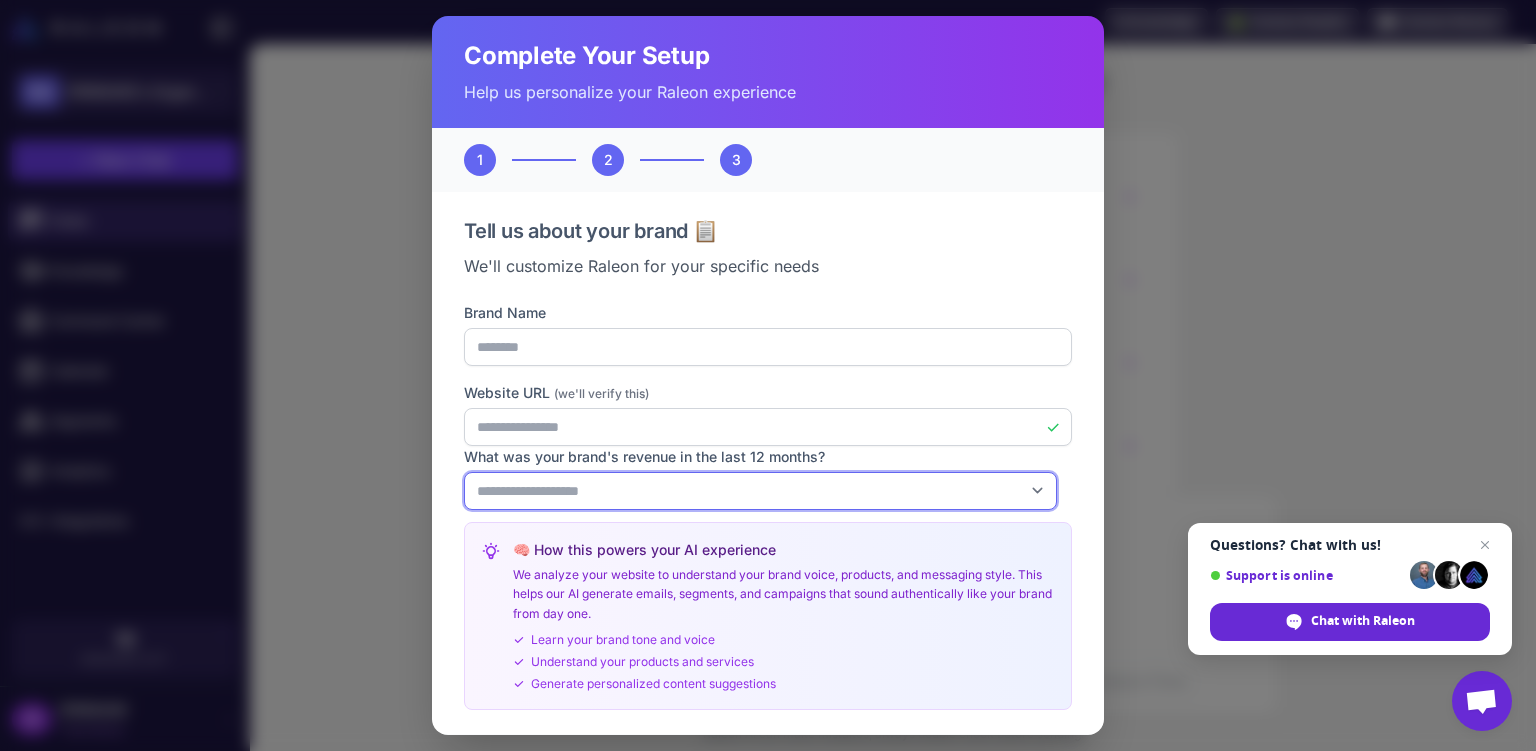 click on "**********" at bounding box center (760, 491) 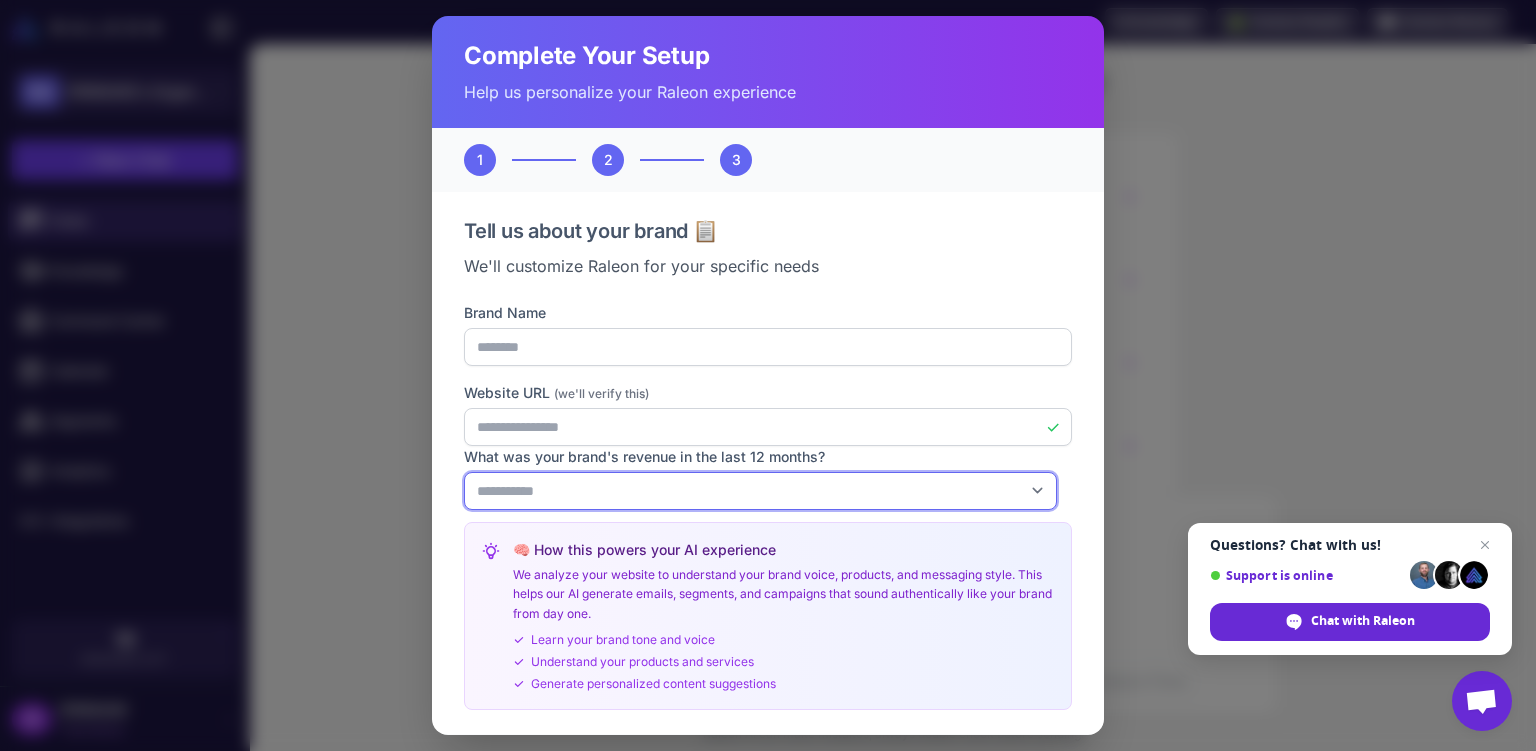 click on "**********" at bounding box center [760, 491] 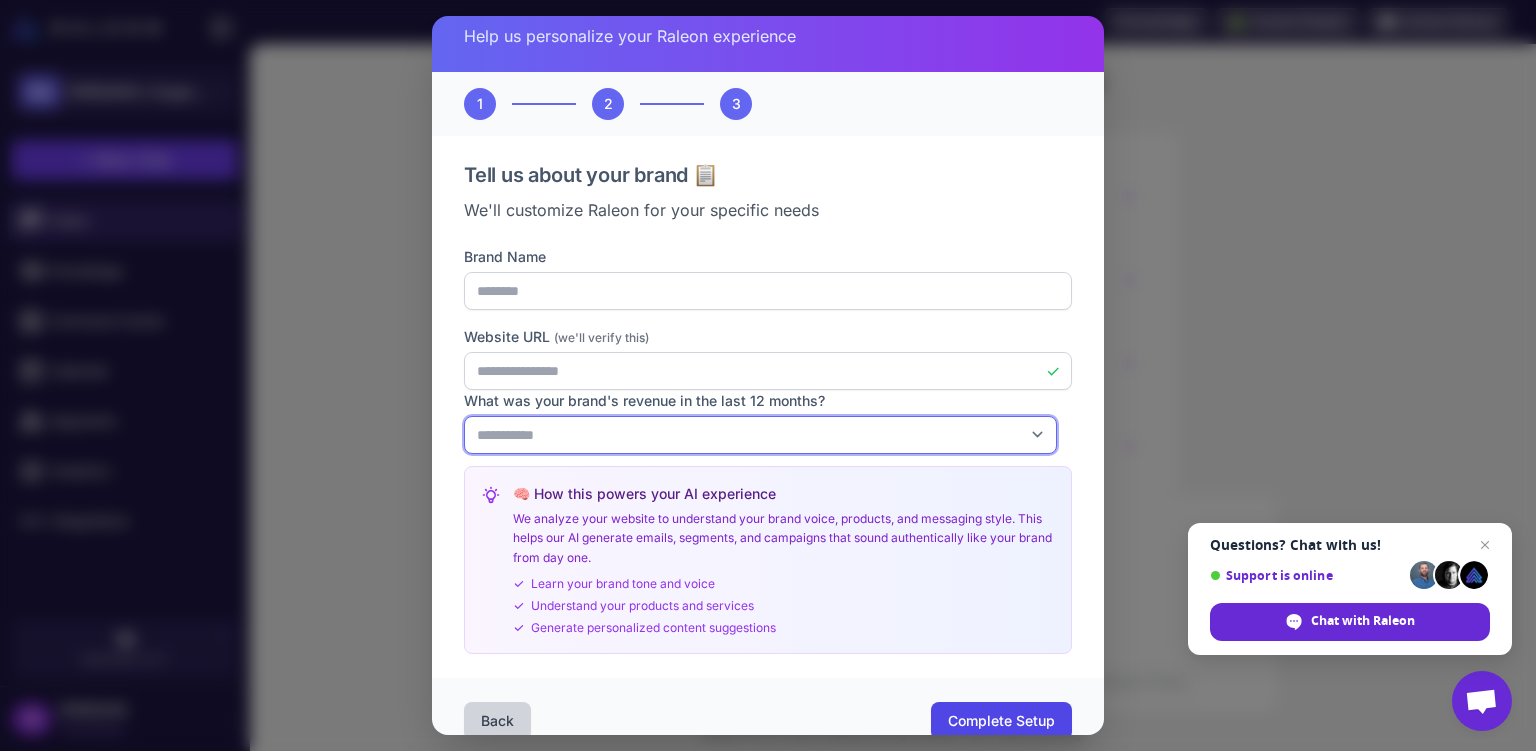 scroll, scrollTop: 83, scrollLeft: 0, axis: vertical 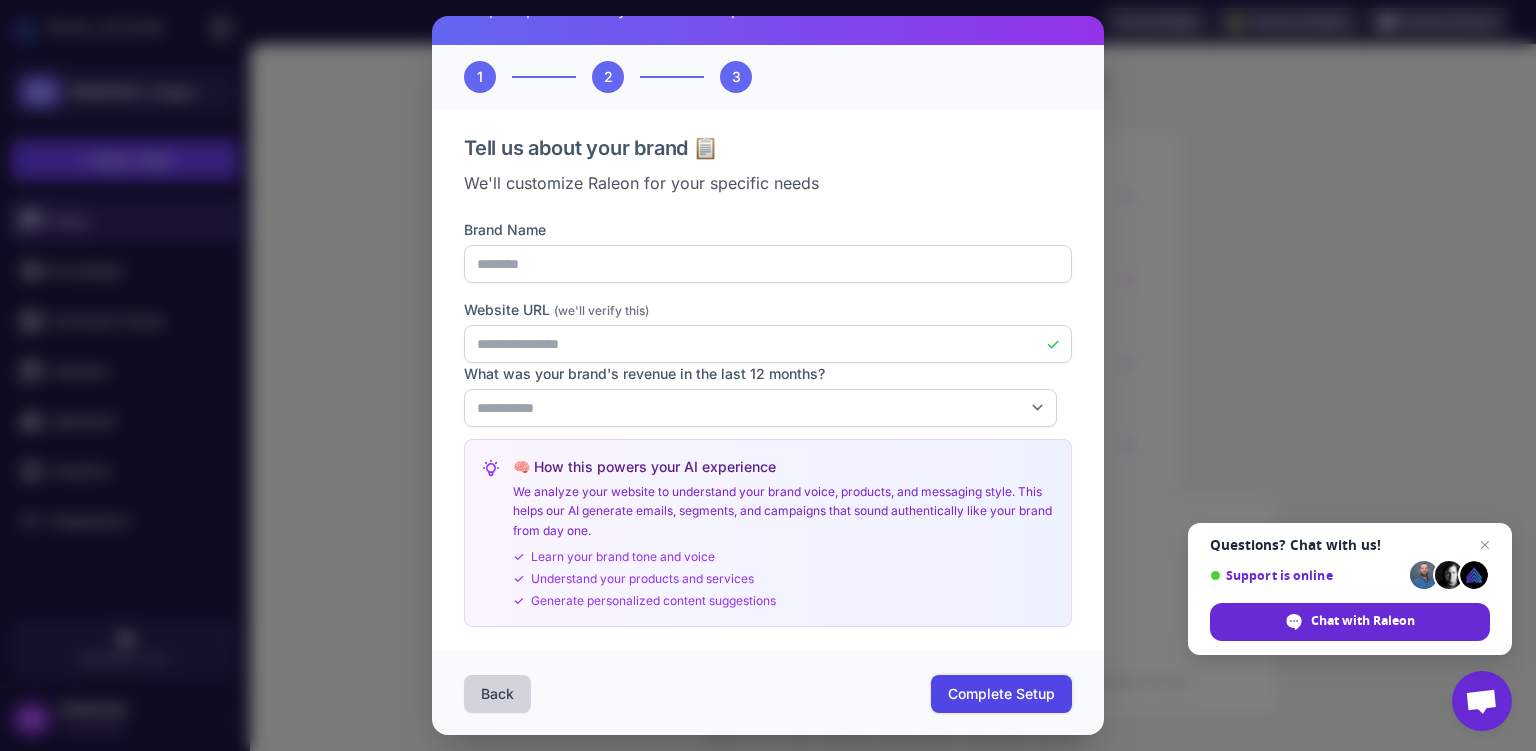 click on "Complete Setup" at bounding box center (1001, 694) 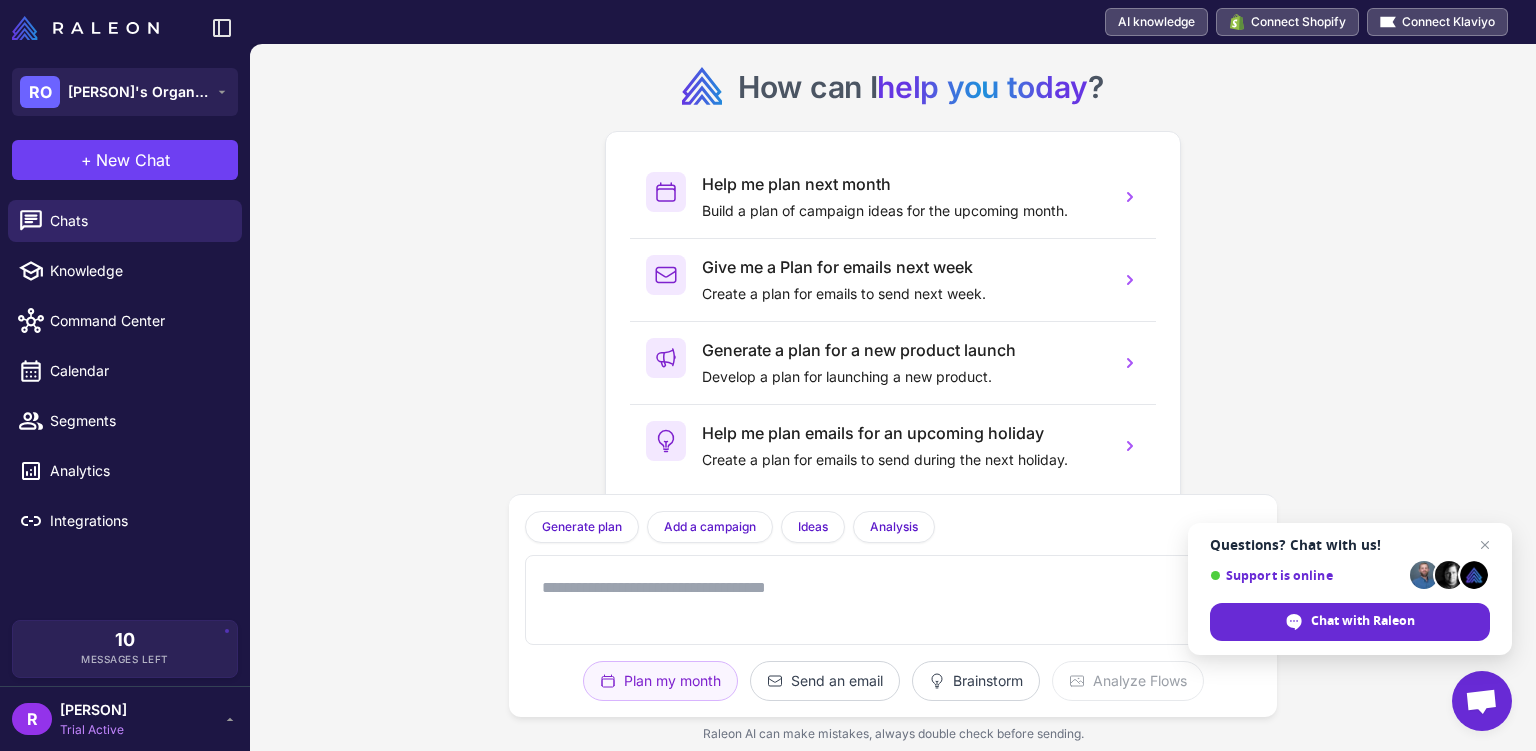 click on "Plan my month" 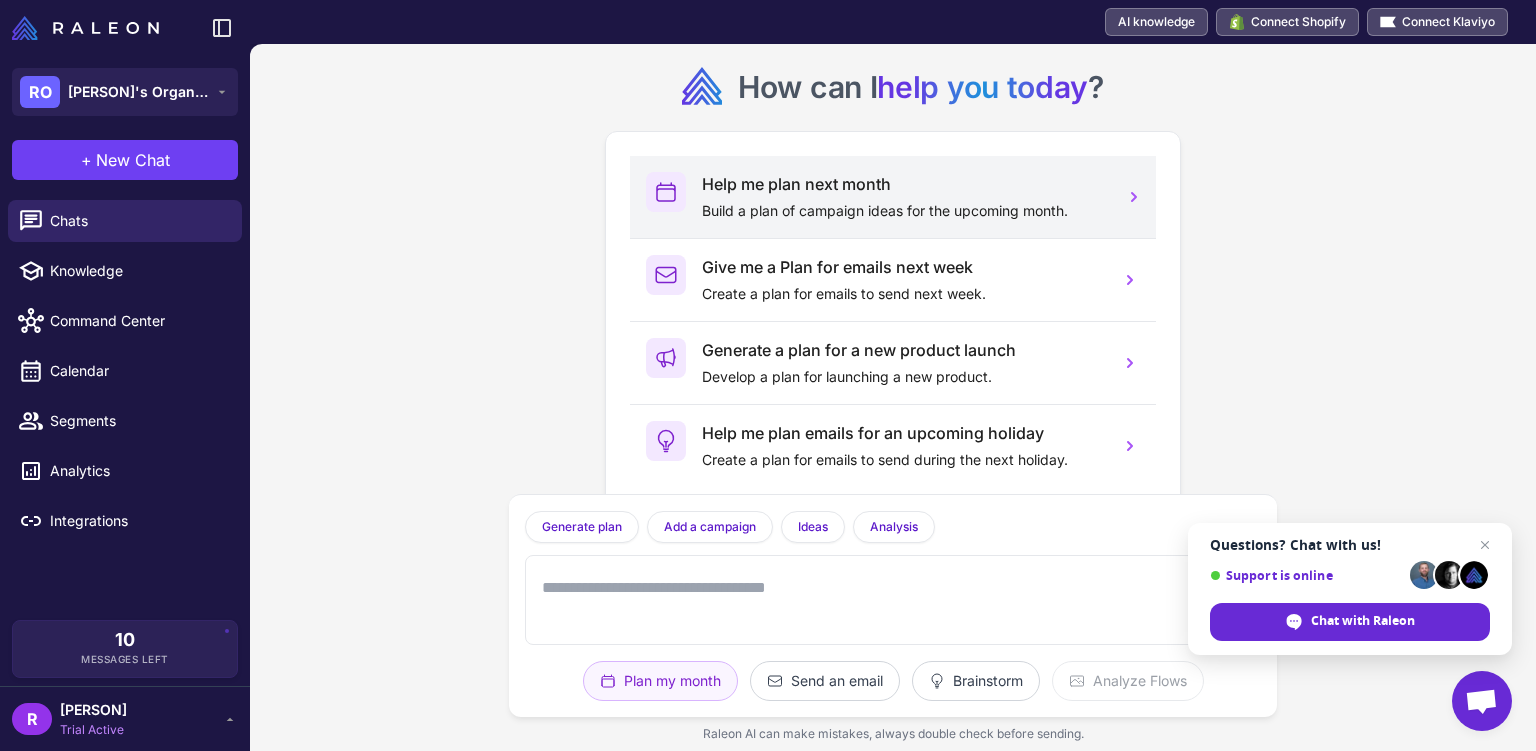 click on "Build a plan of campaign ideas for the upcoming month." at bounding box center (903, 211) 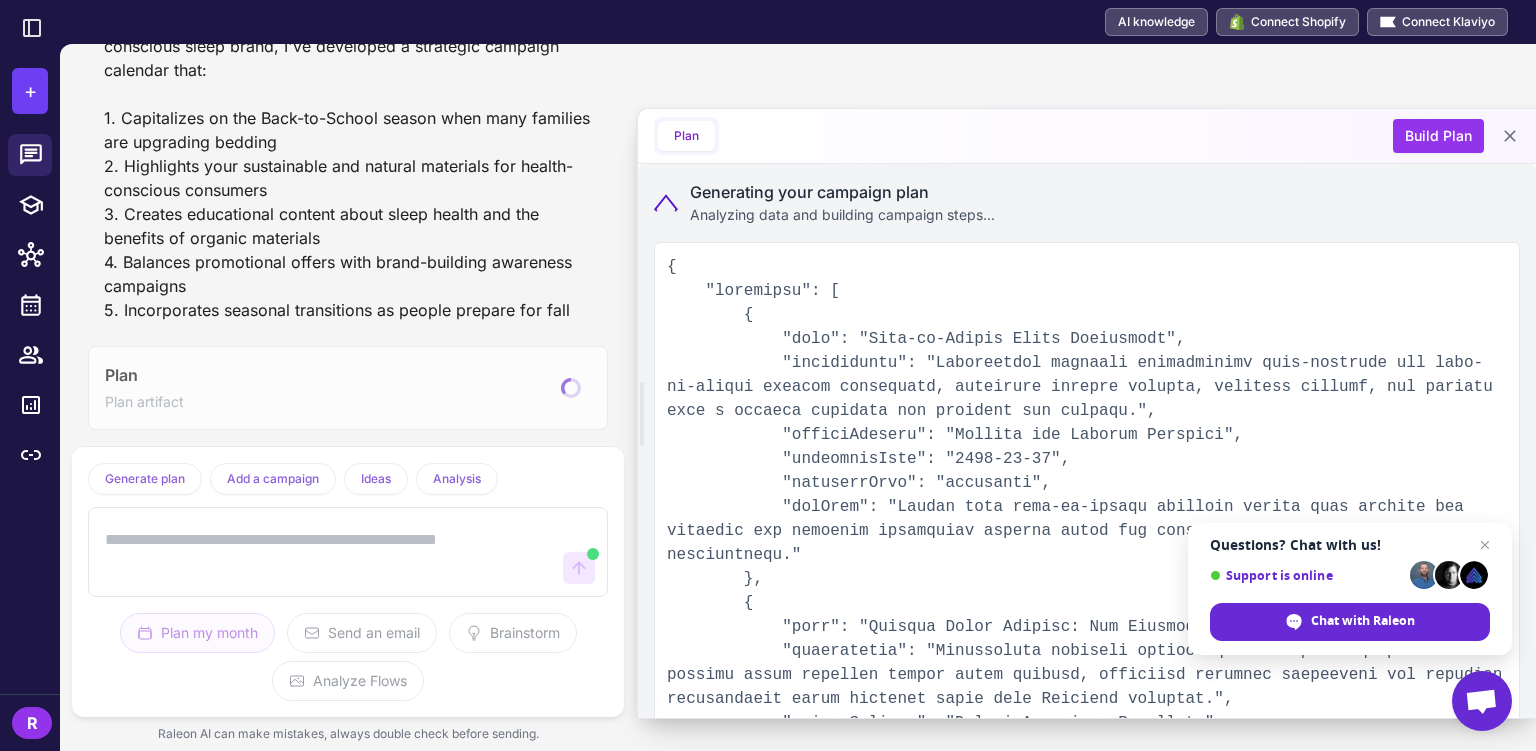 scroll, scrollTop: 383, scrollLeft: 0, axis: vertical 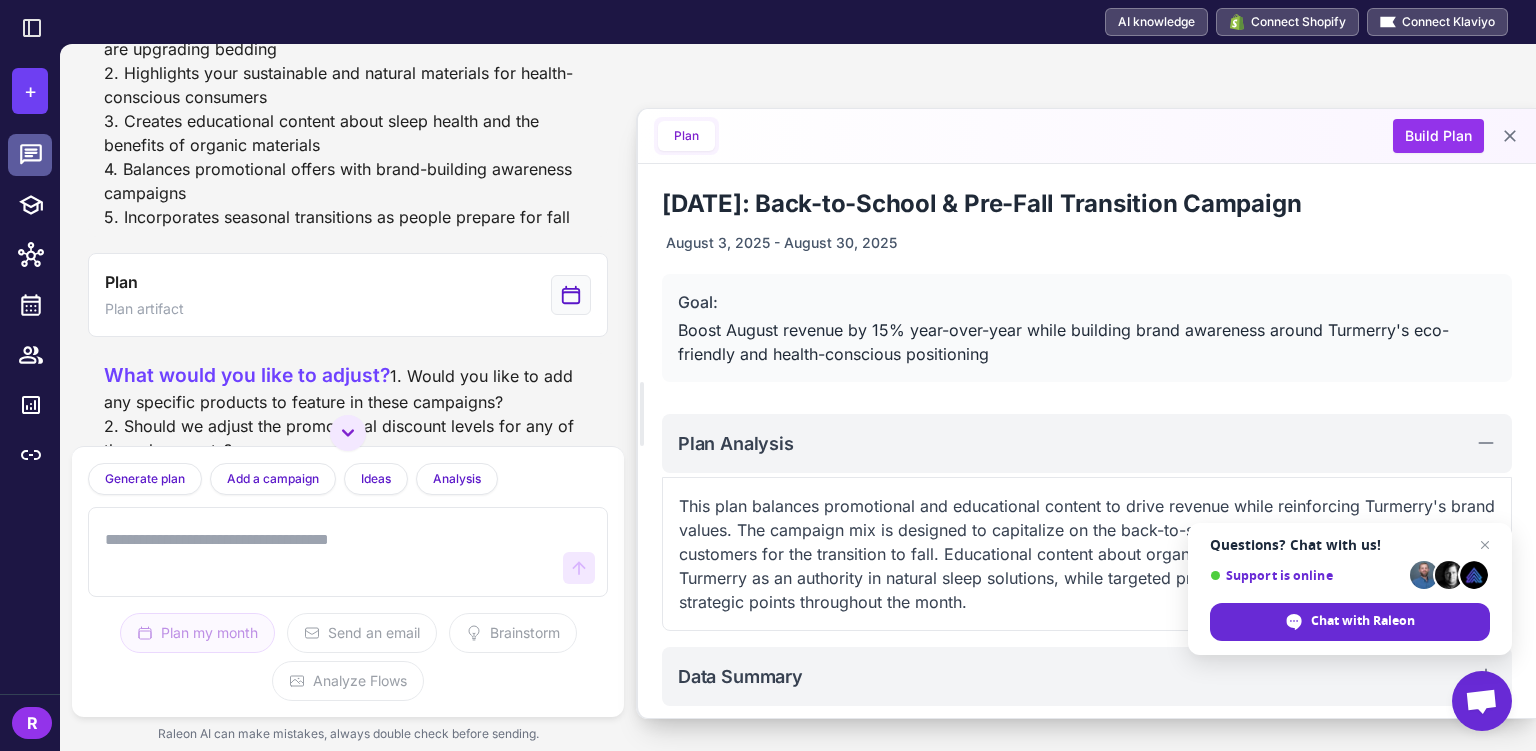 click 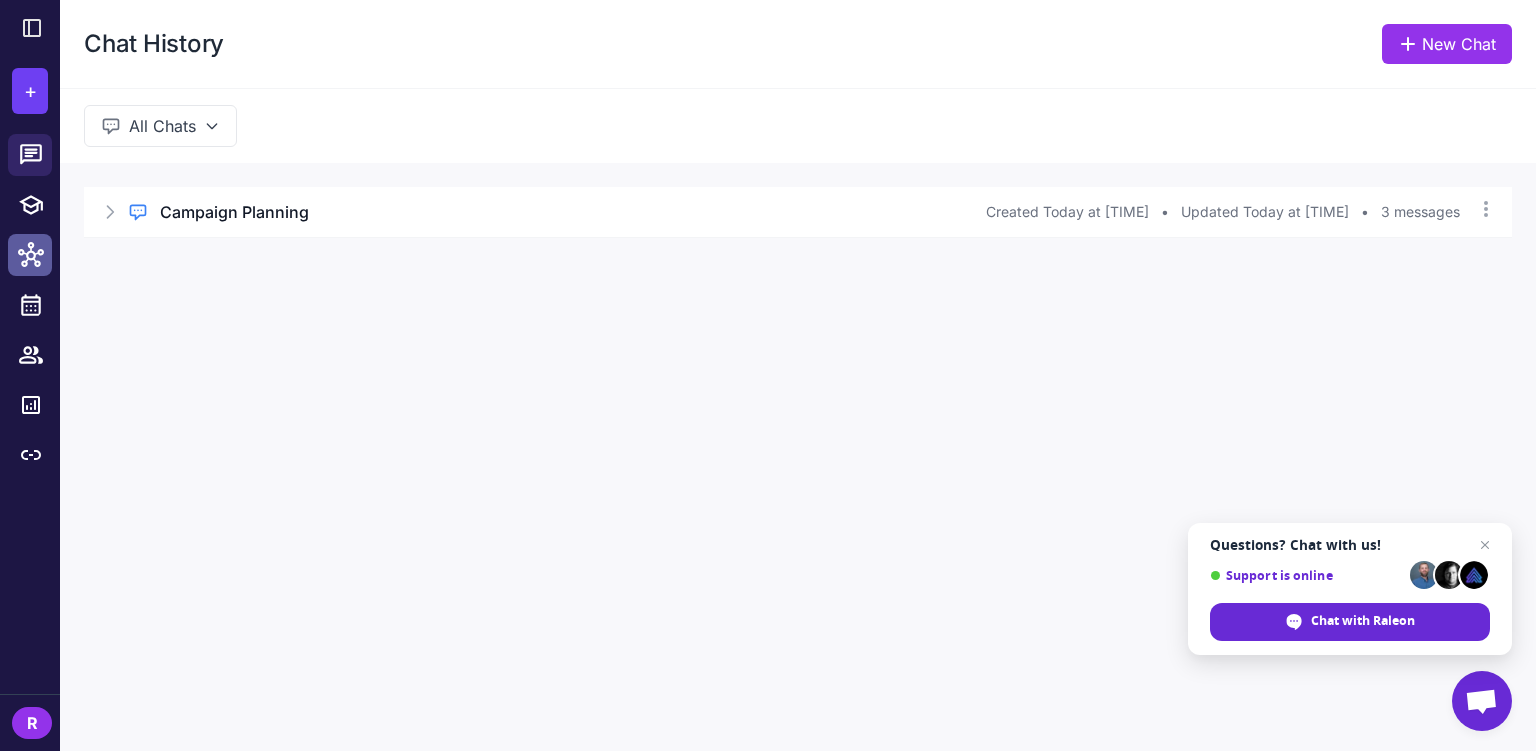 click 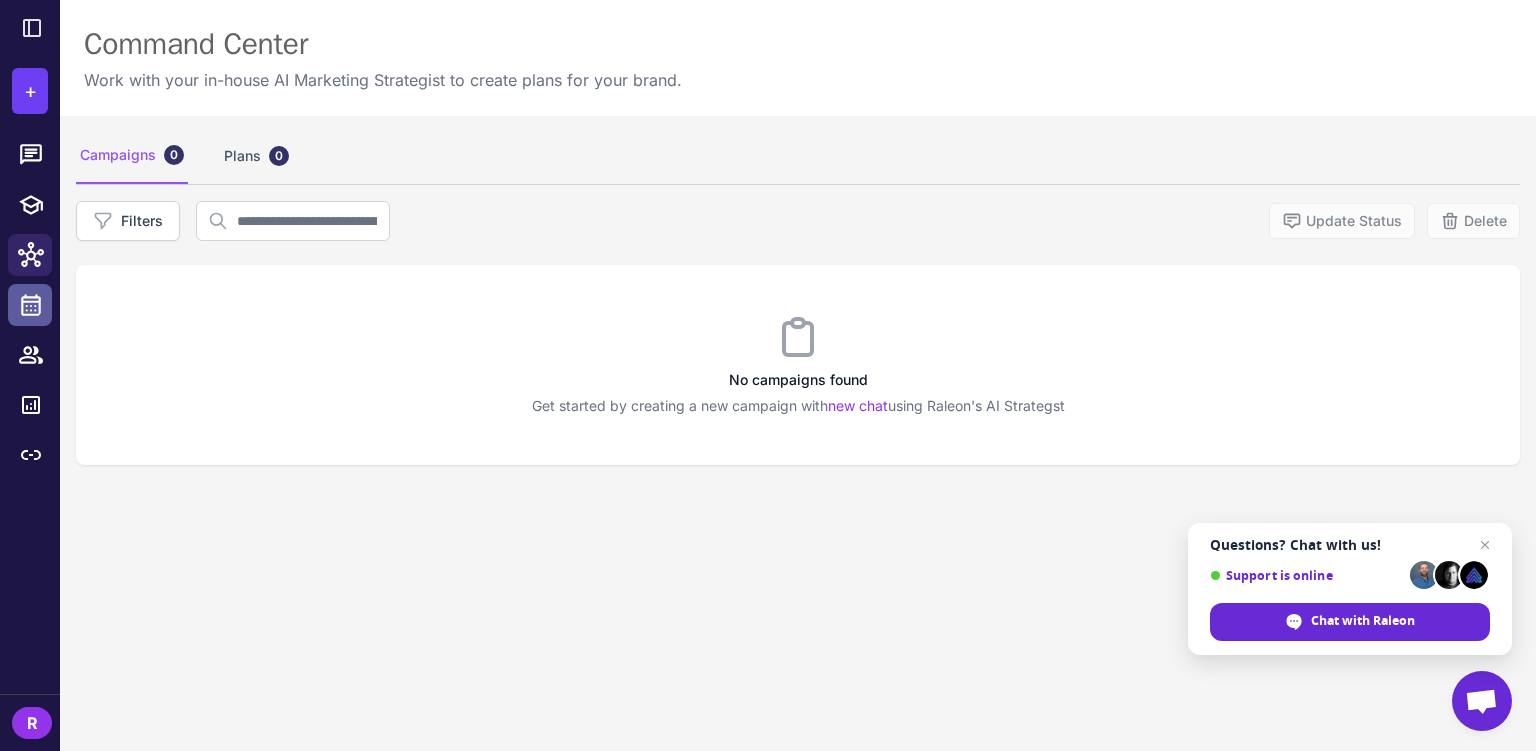 click 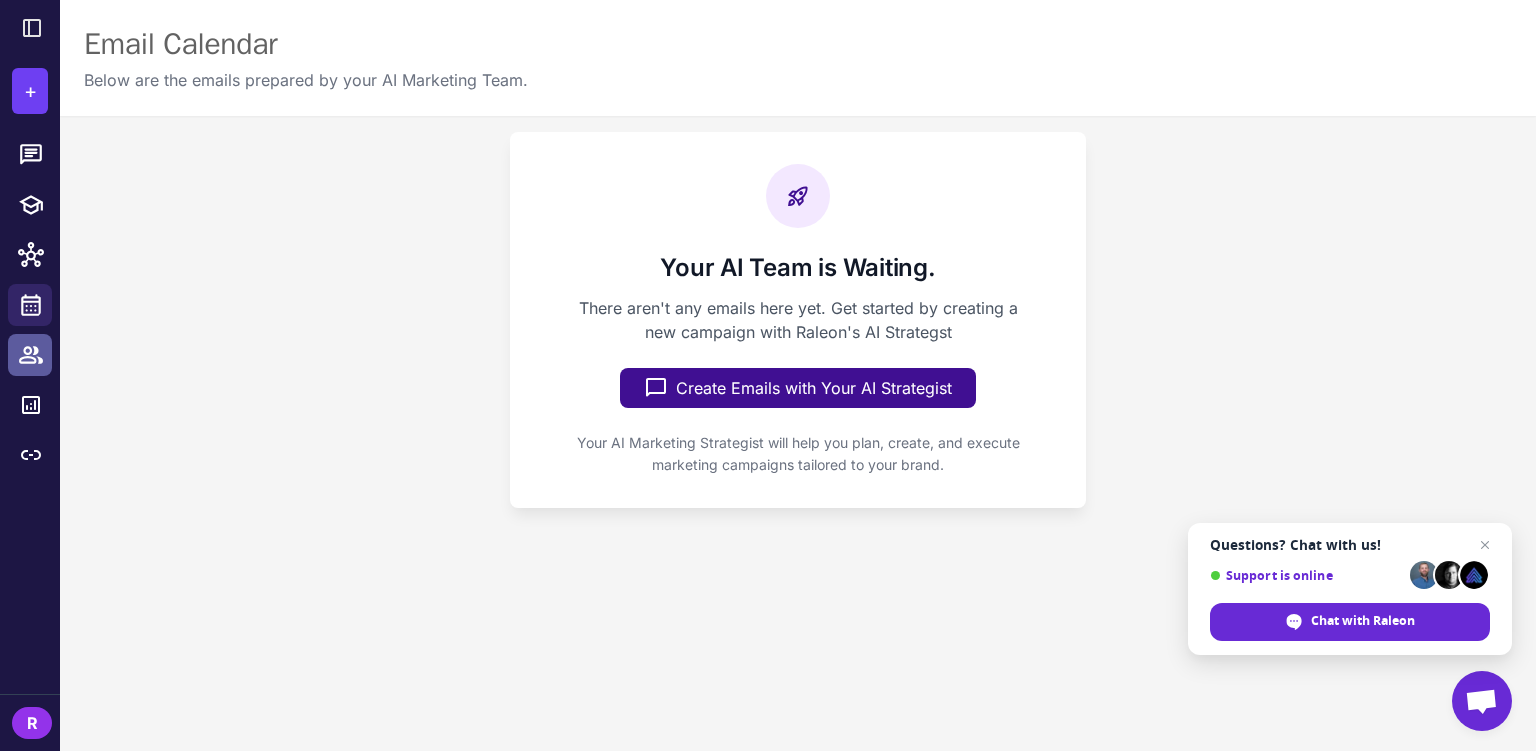 click 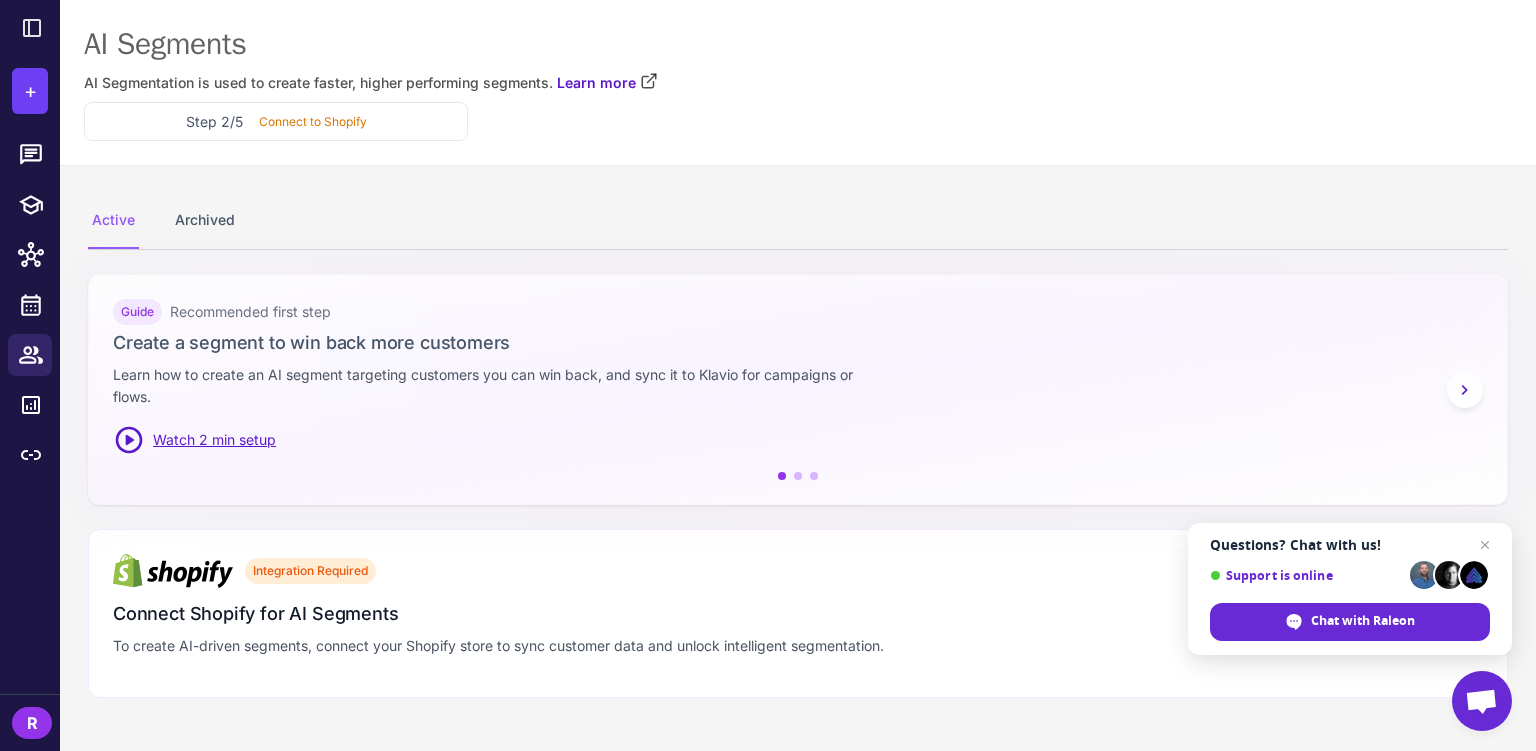 click on "Integration Required" at bounding box center [310, 571] 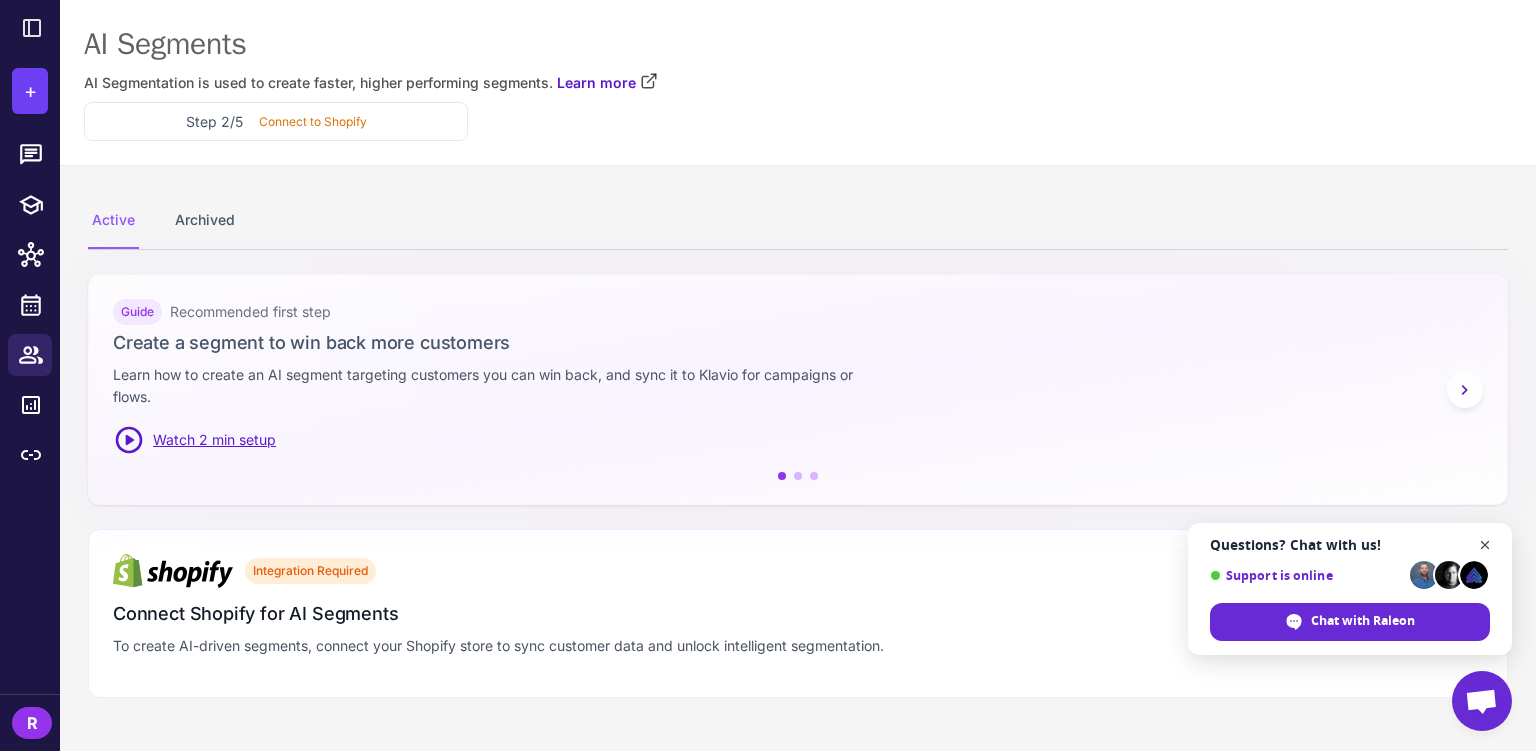 click at bounding box center [1485, 545] 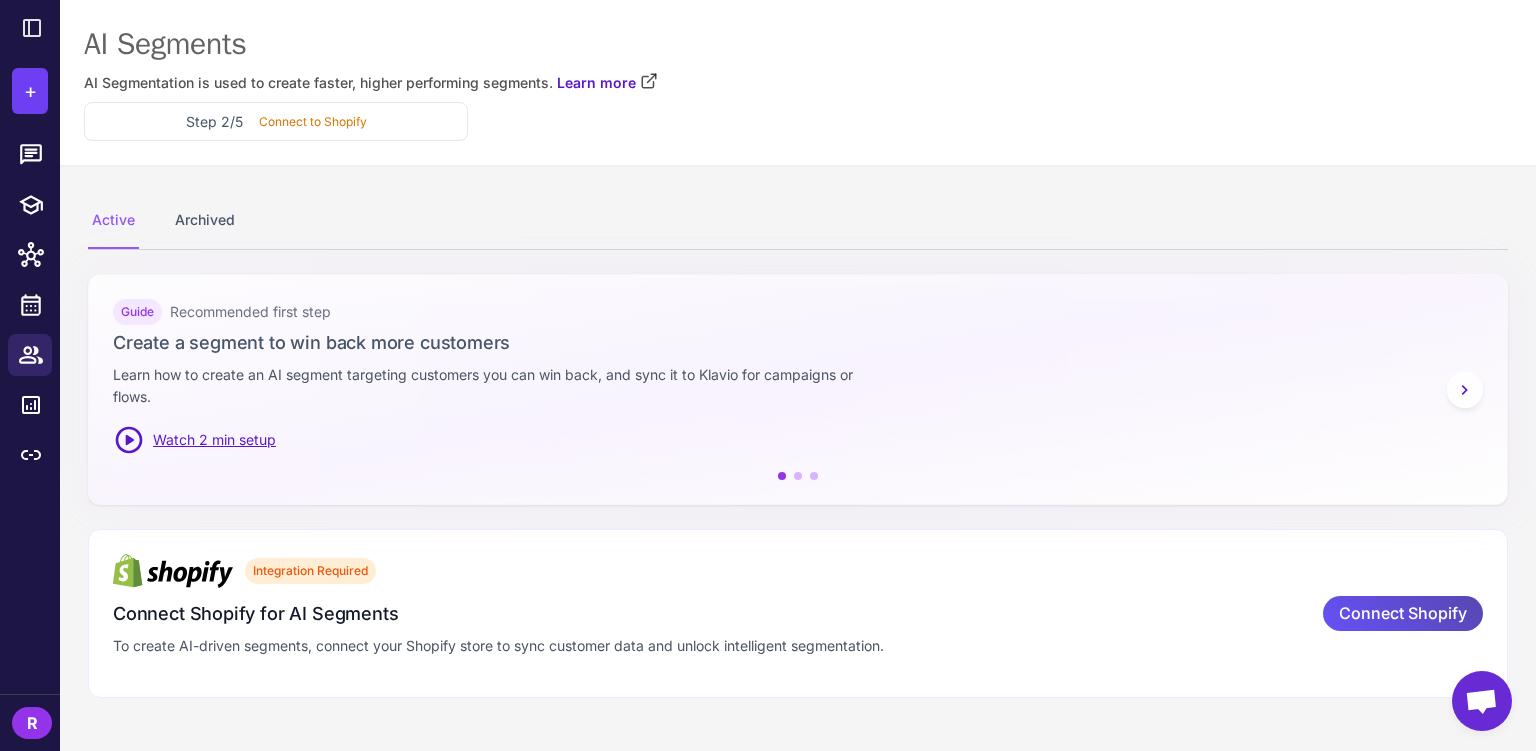 click on "Connect Shopify" at bounding box center [1403, 613] 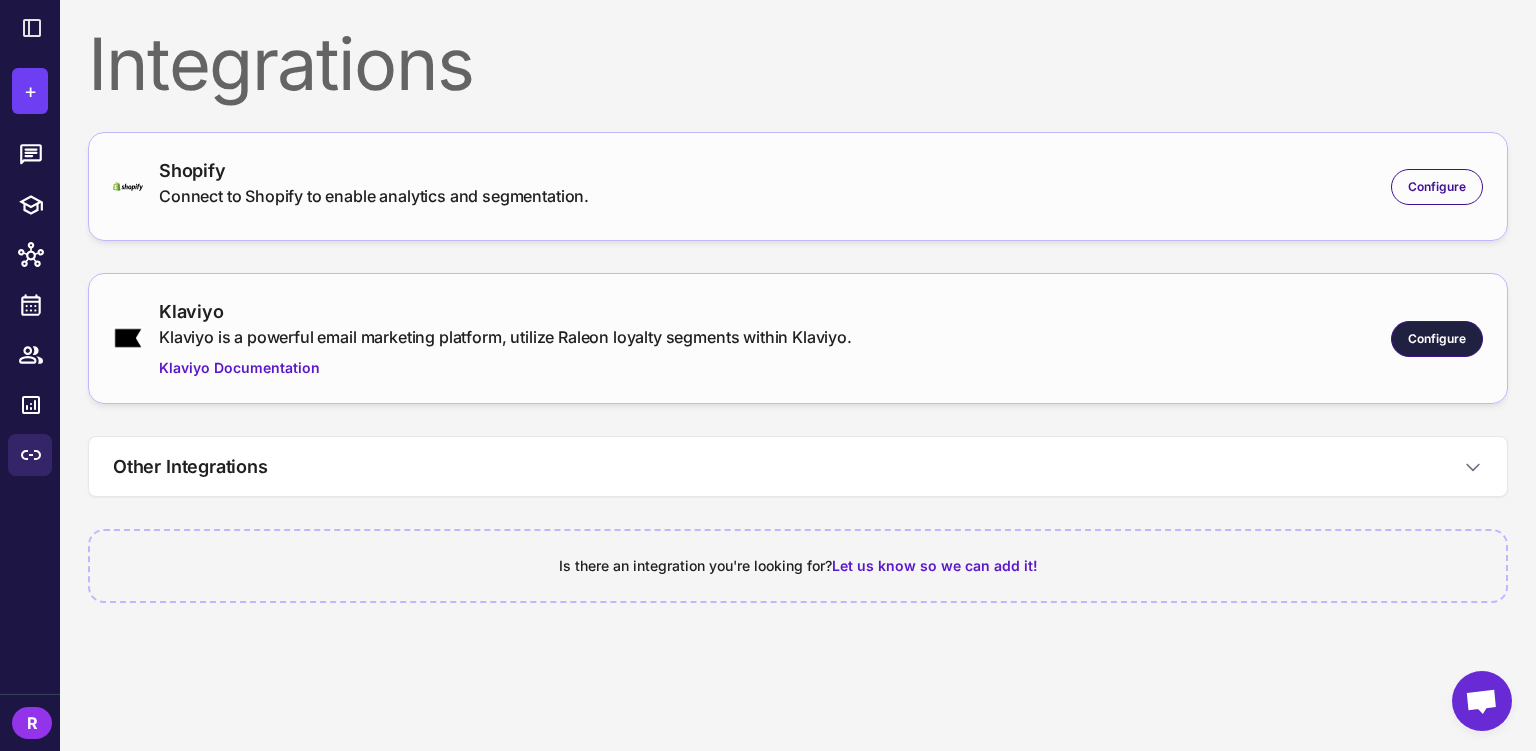 click on "Configure" at bounding box center [1437, 339] 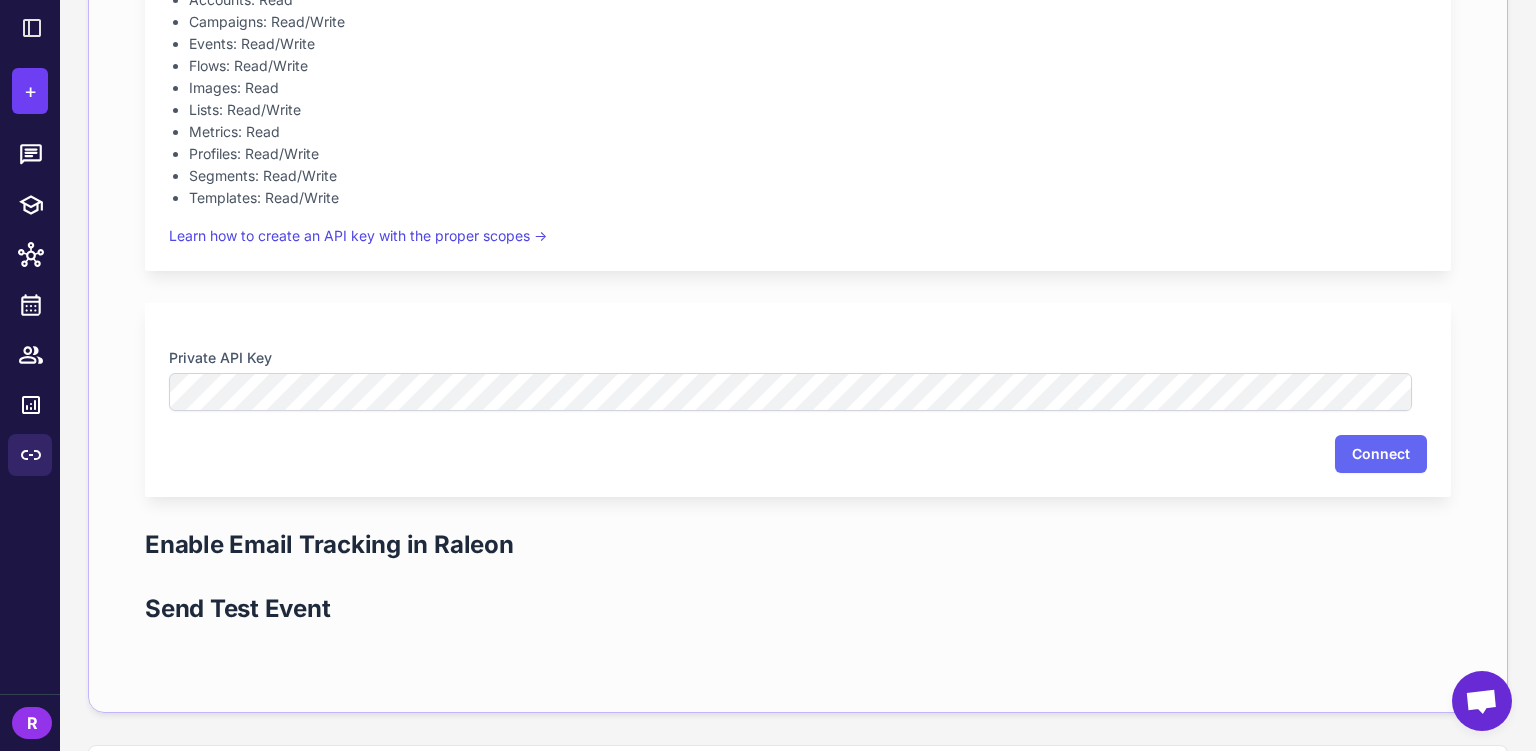 scroll, scrollTop: 600, scrollLeft: 0, axis: vertical 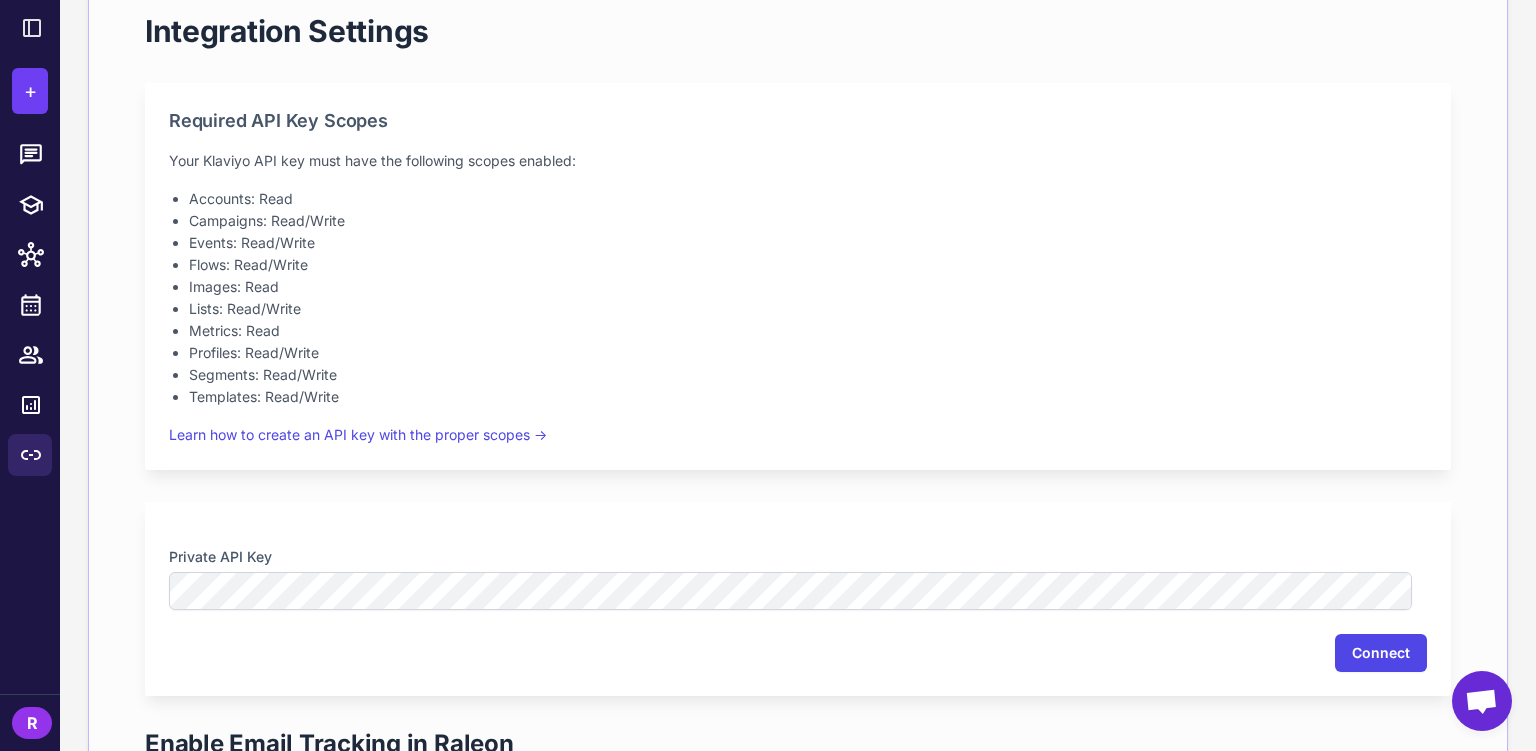 click on "Connect" at bounding box center [1381, 653] 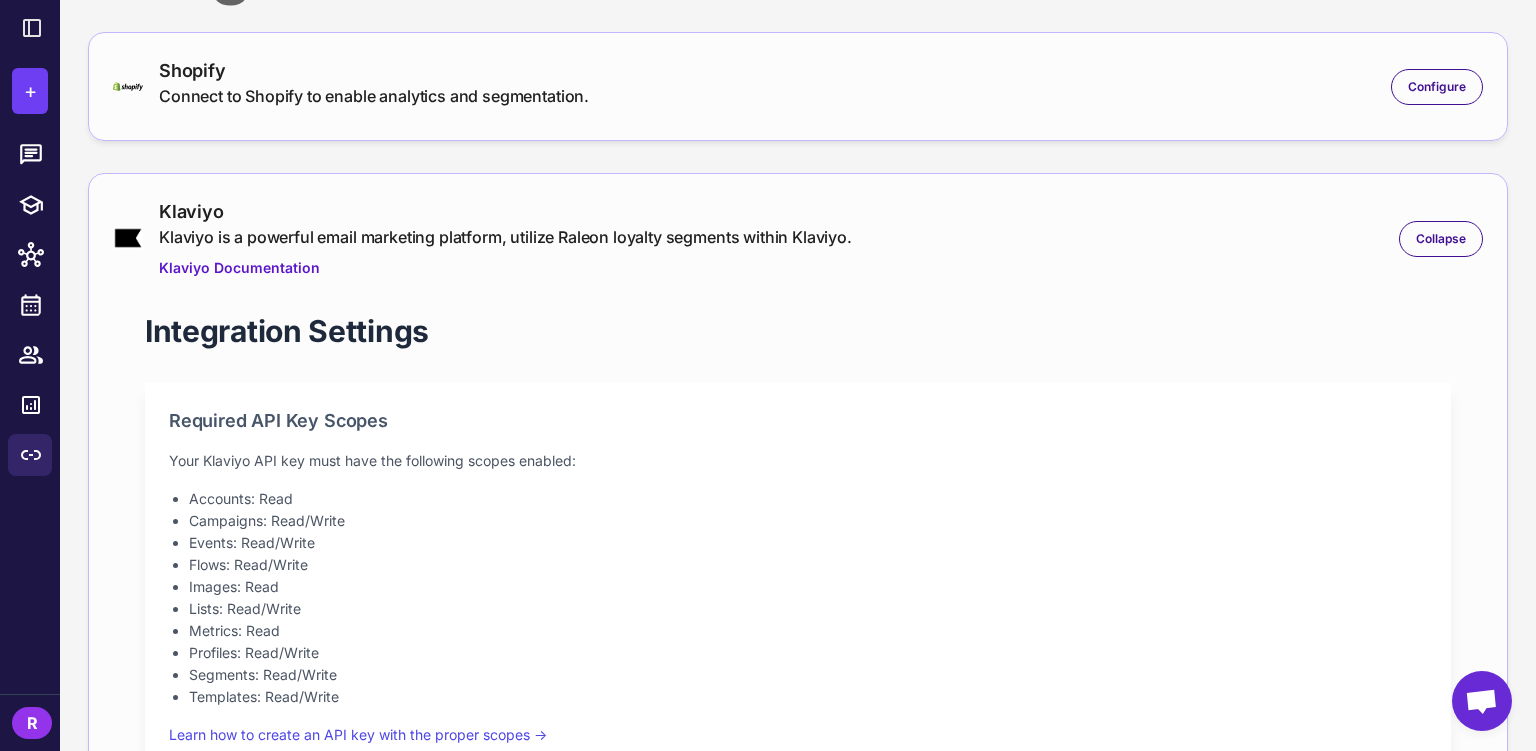 scroll, scrollTop: 0, scrollLeft: 0, axis: both 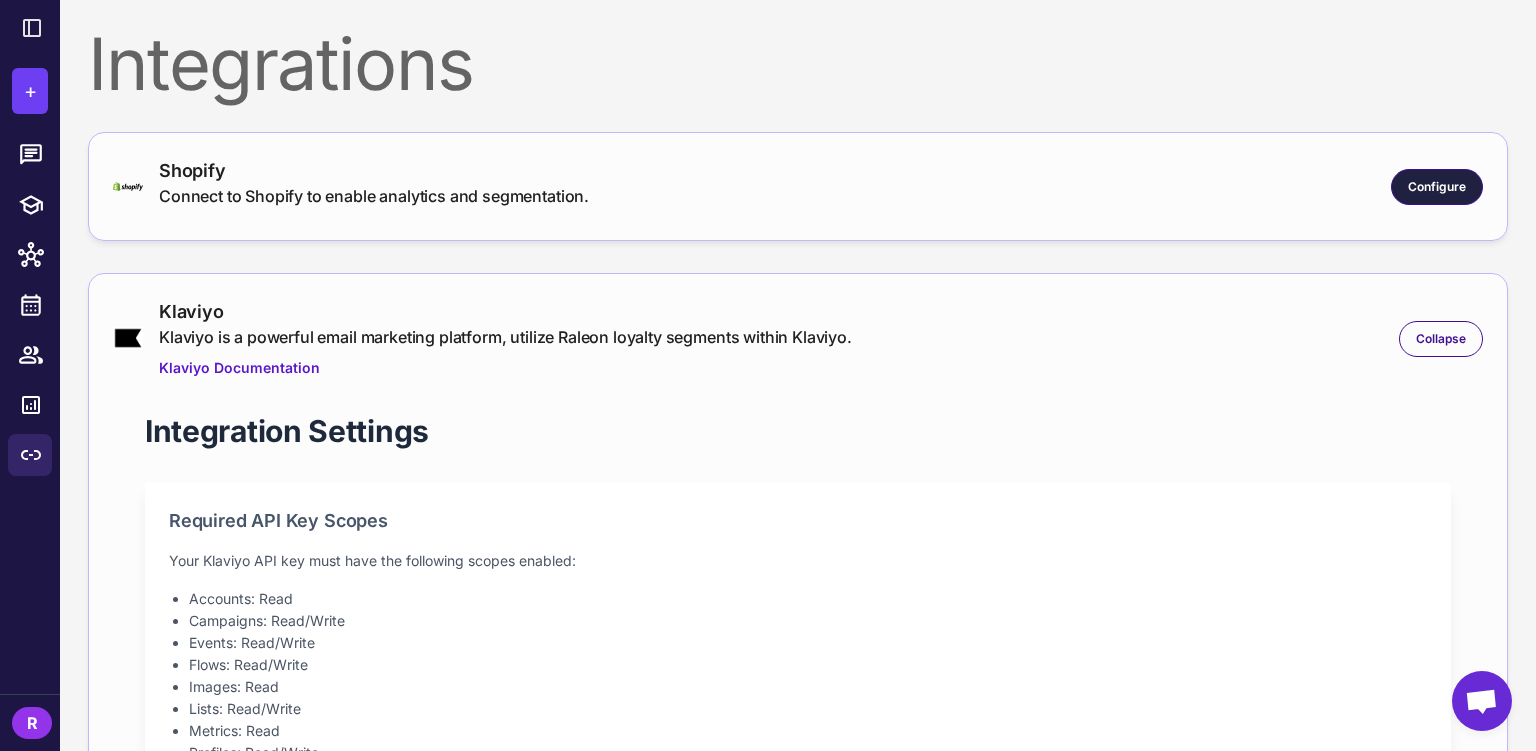 click on "Configure" at bounding box center (1437, 187) 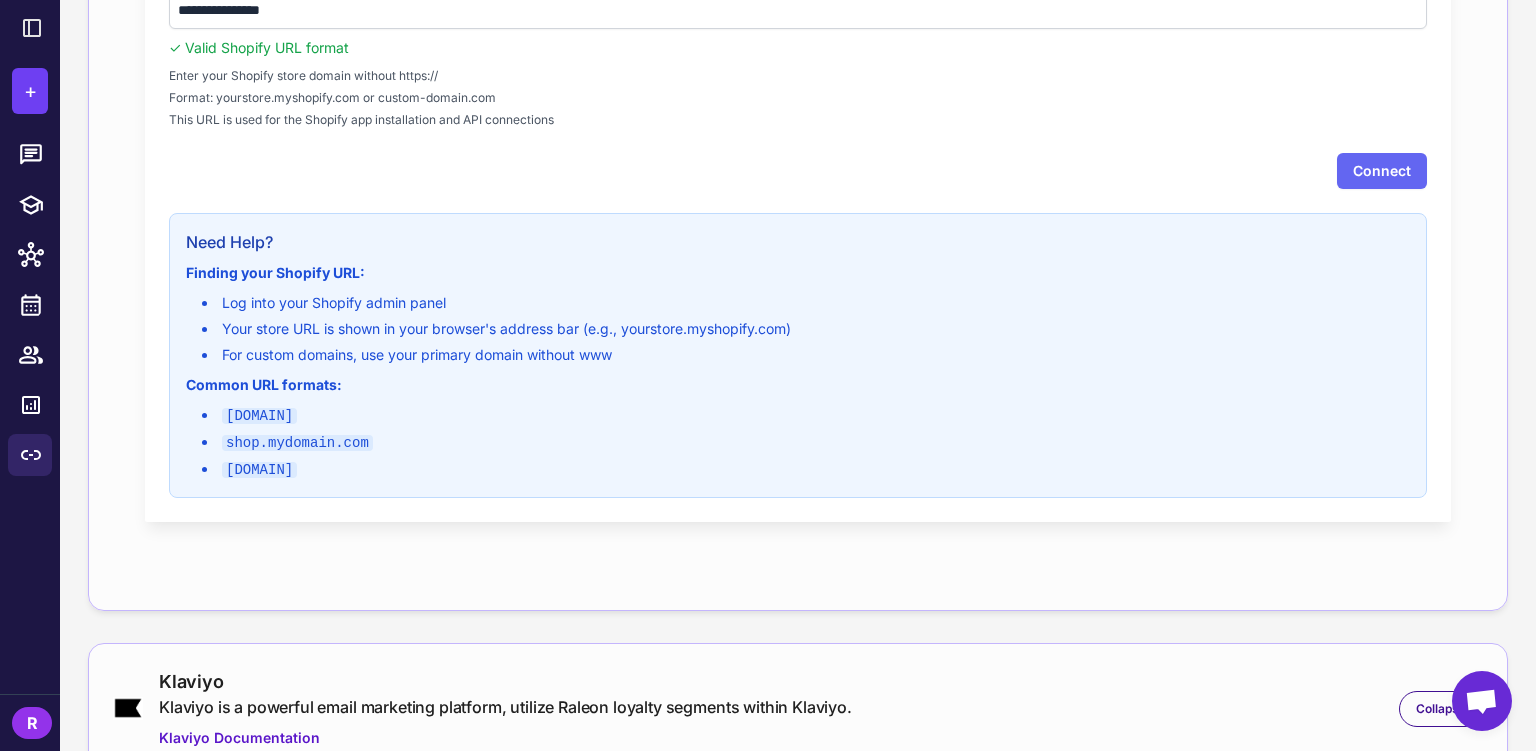 scroll, scrollTop: 400, scrollLeft: 0, axis: vertical 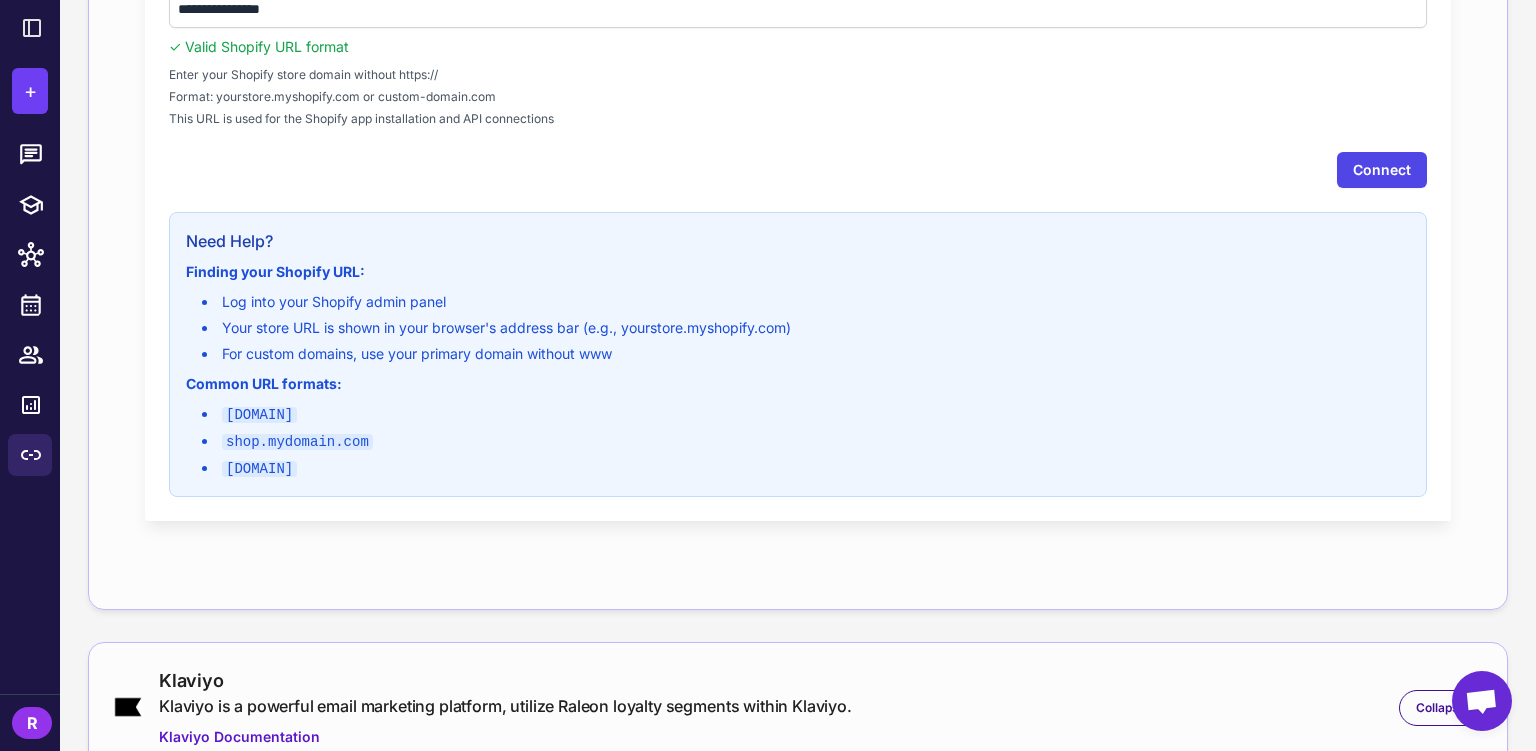 click on "Connect" at bounding box center [1382, 170] 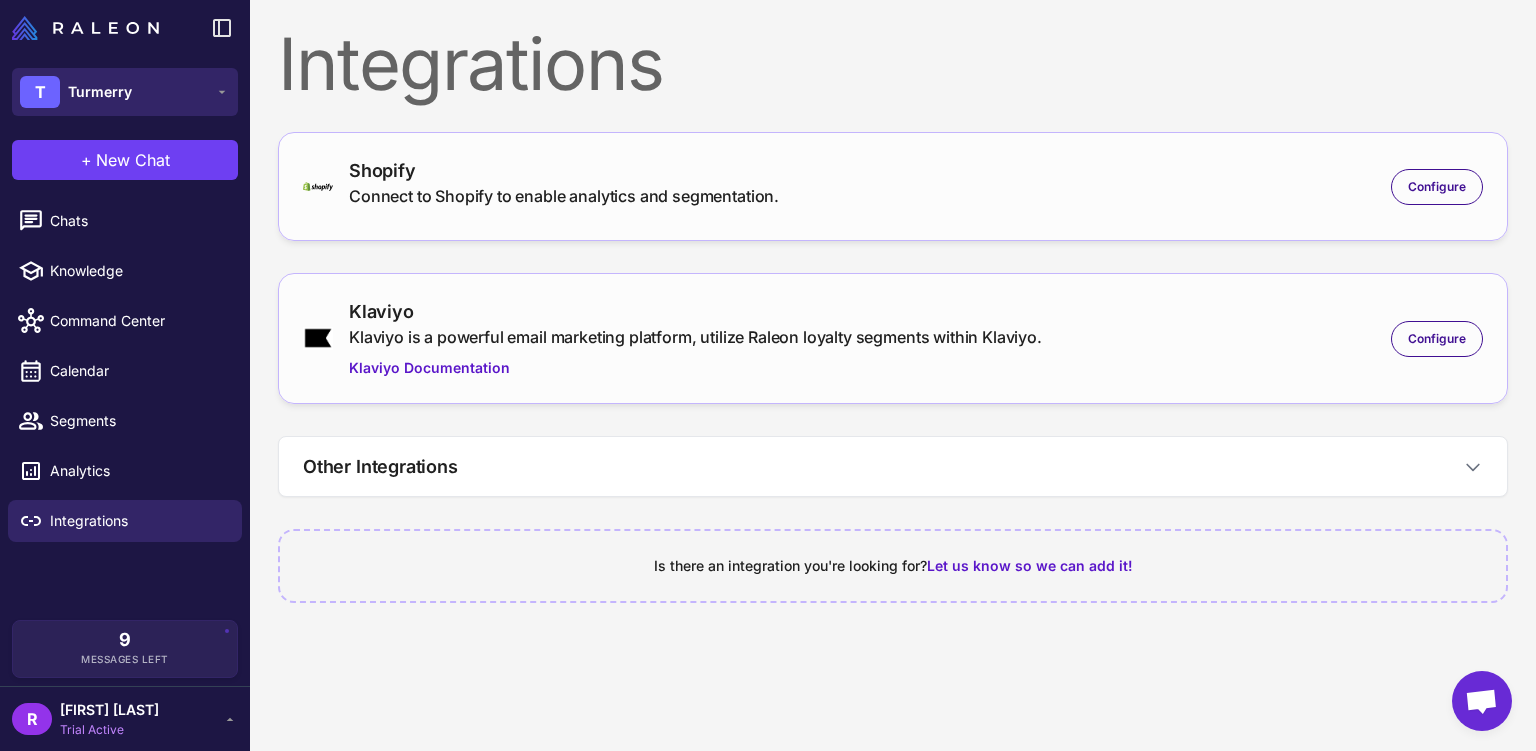 click on "T Turmerry" at bounding box center [76, 92] 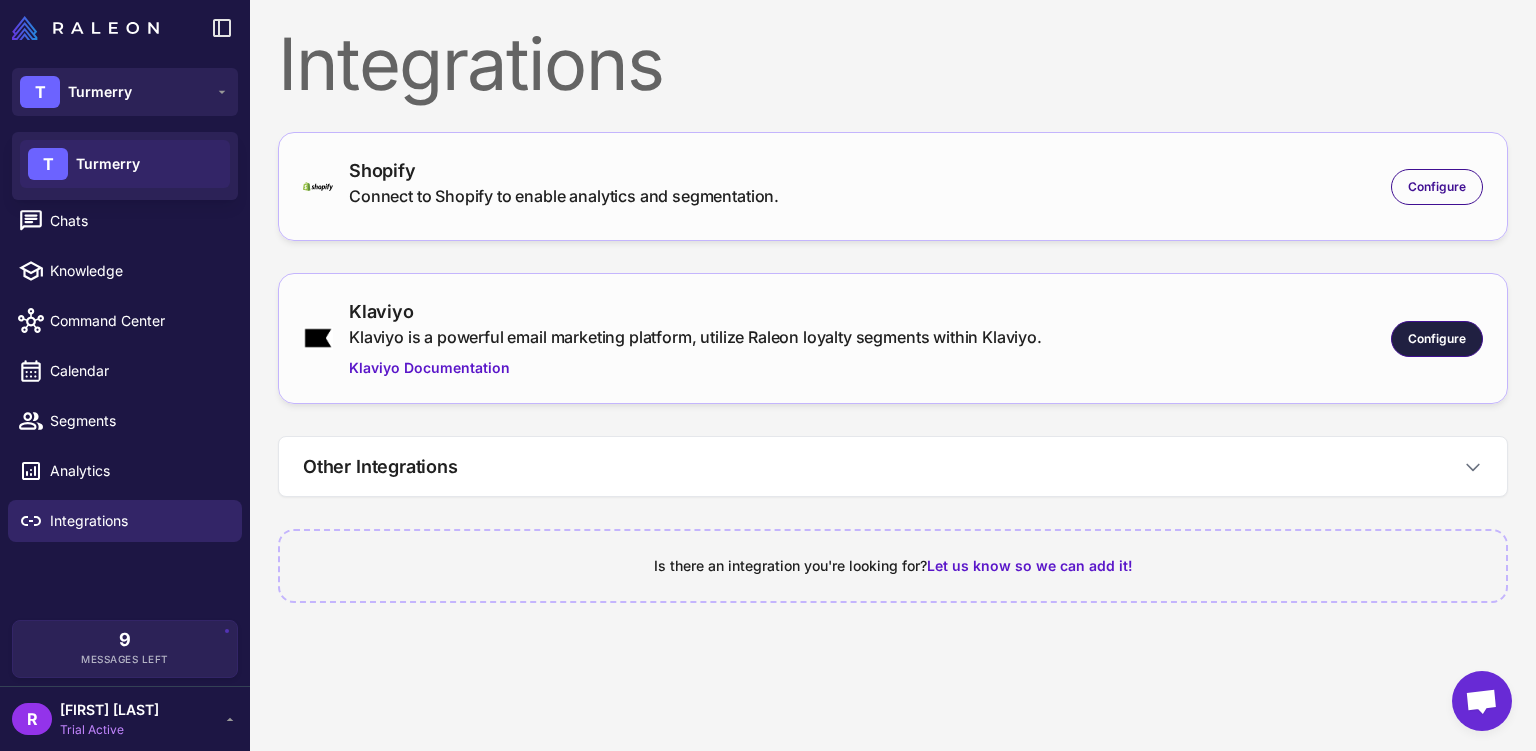click on "Configure" at bounding box center (1437, 339) 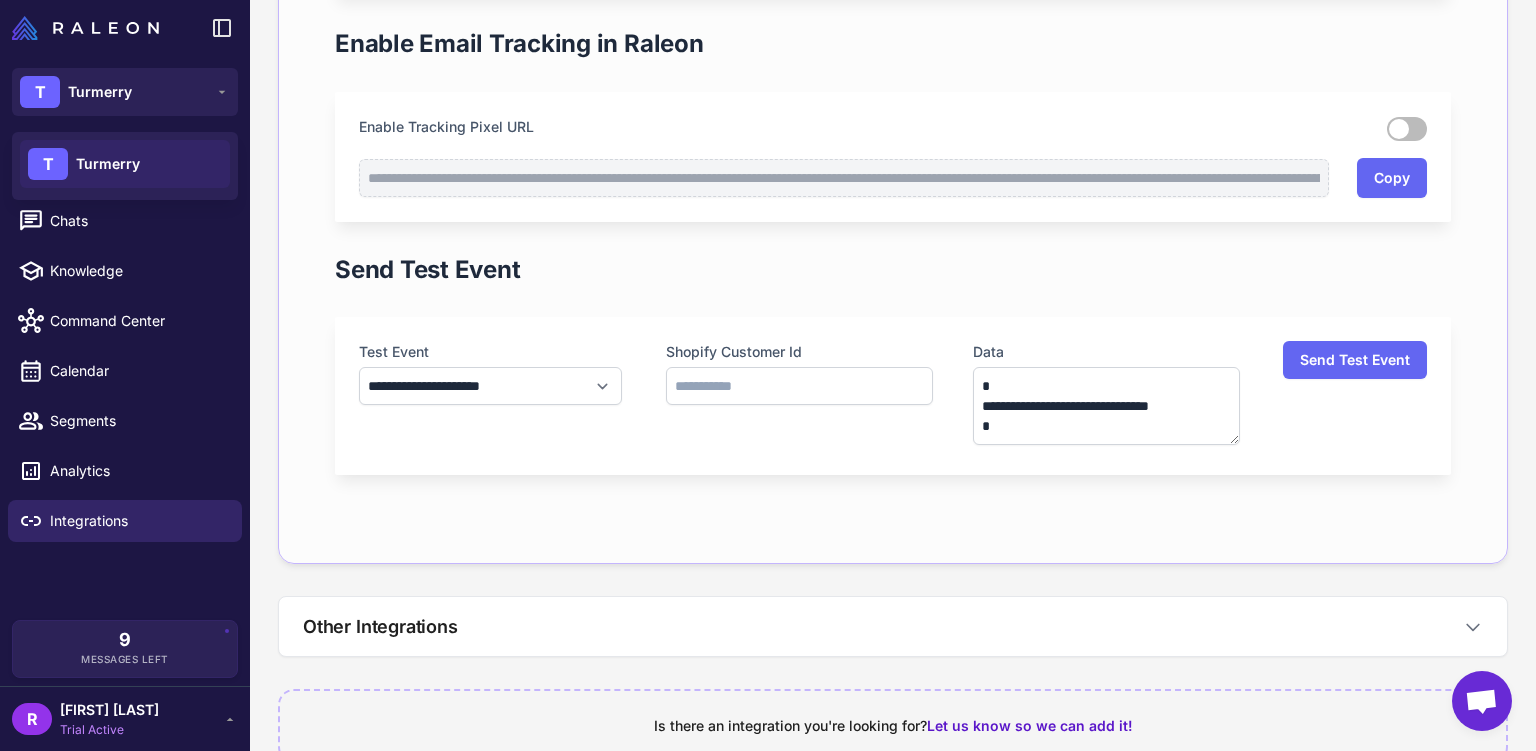 scroll, scrollTop: 900, scrollLeft: 0, axis: vertical 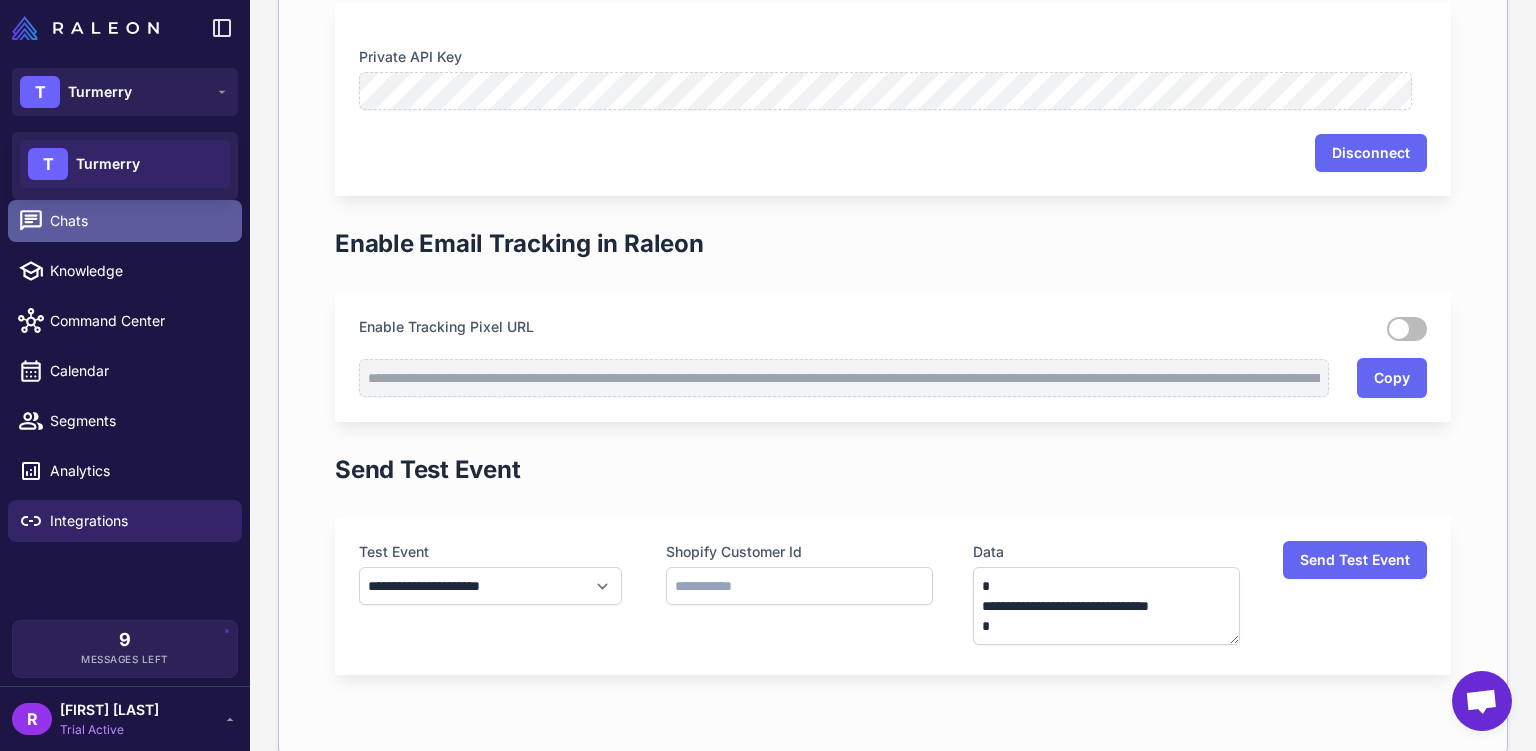 click on "Chats" at bounding box center [138, 221] 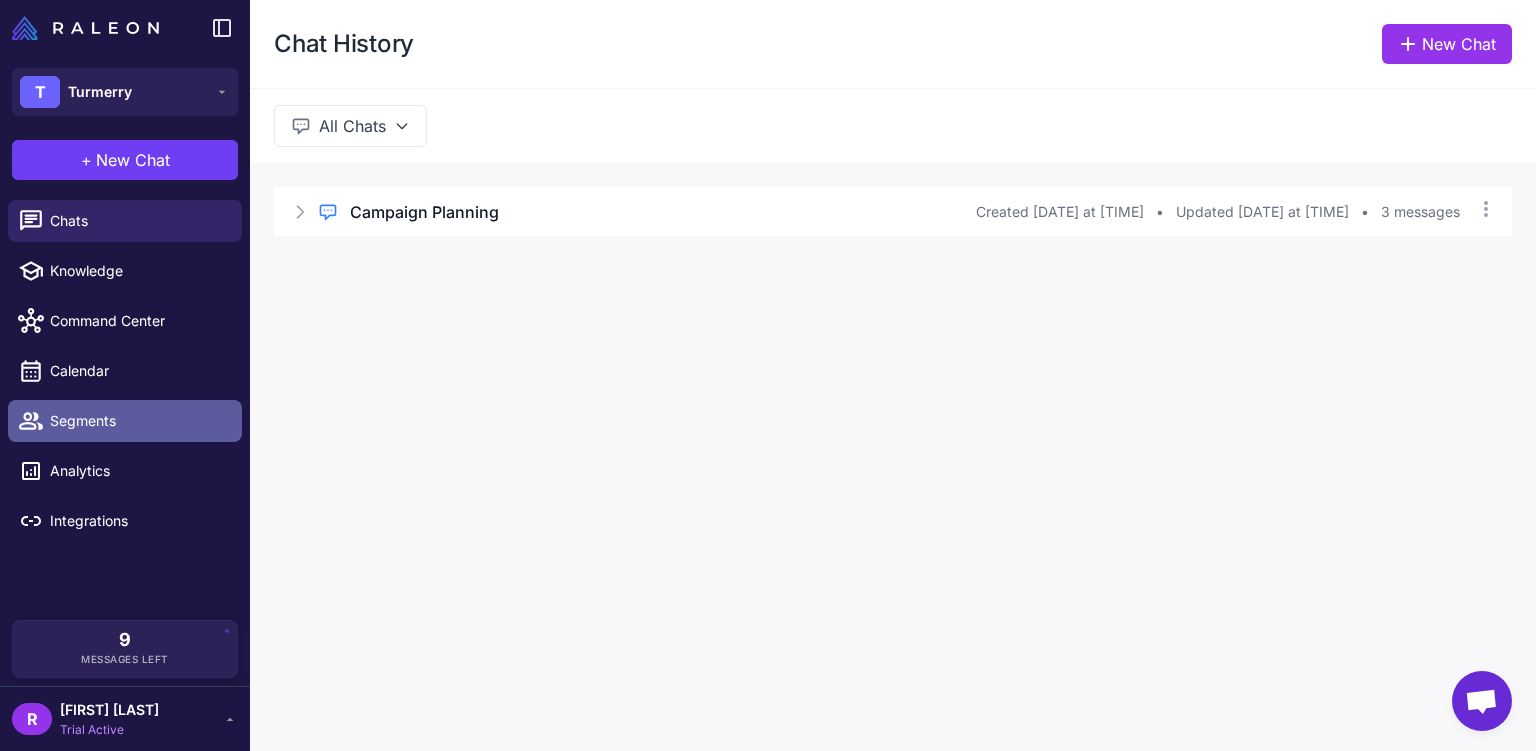 click on "Segments" at bounding box center (138, 421) 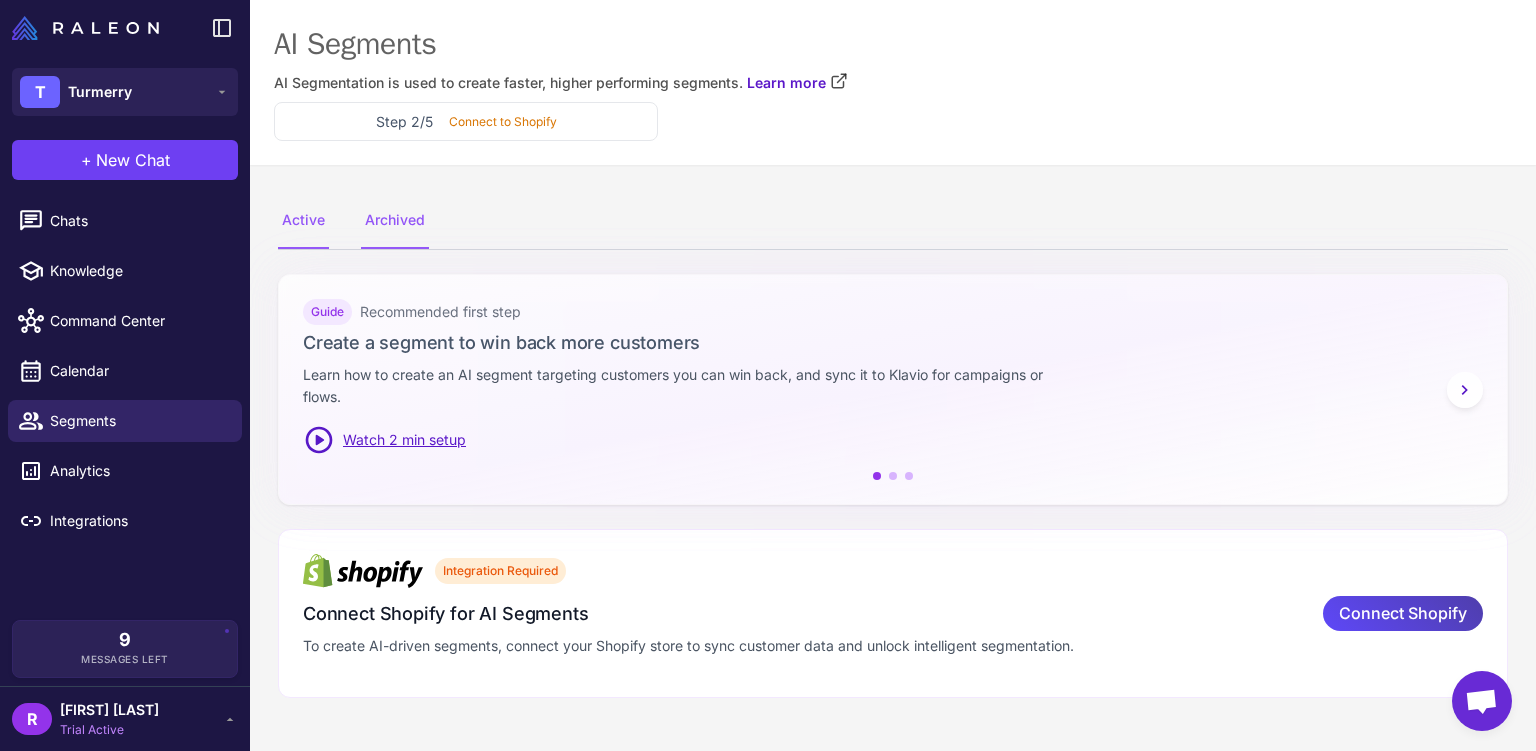 click on "Archived" at bounding box center (395, 221) 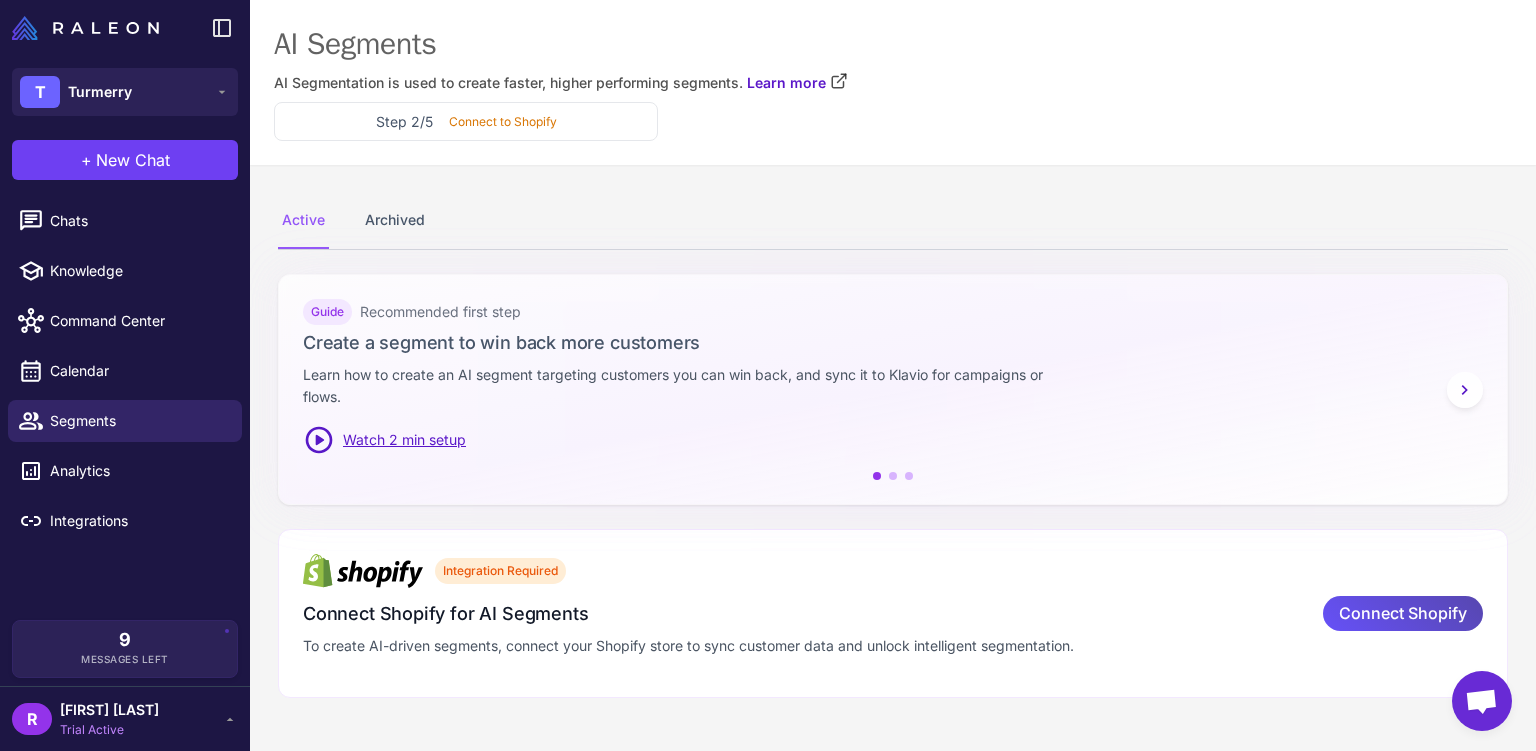 click on "Connect Shopify" at bounding box center (1403, 613) 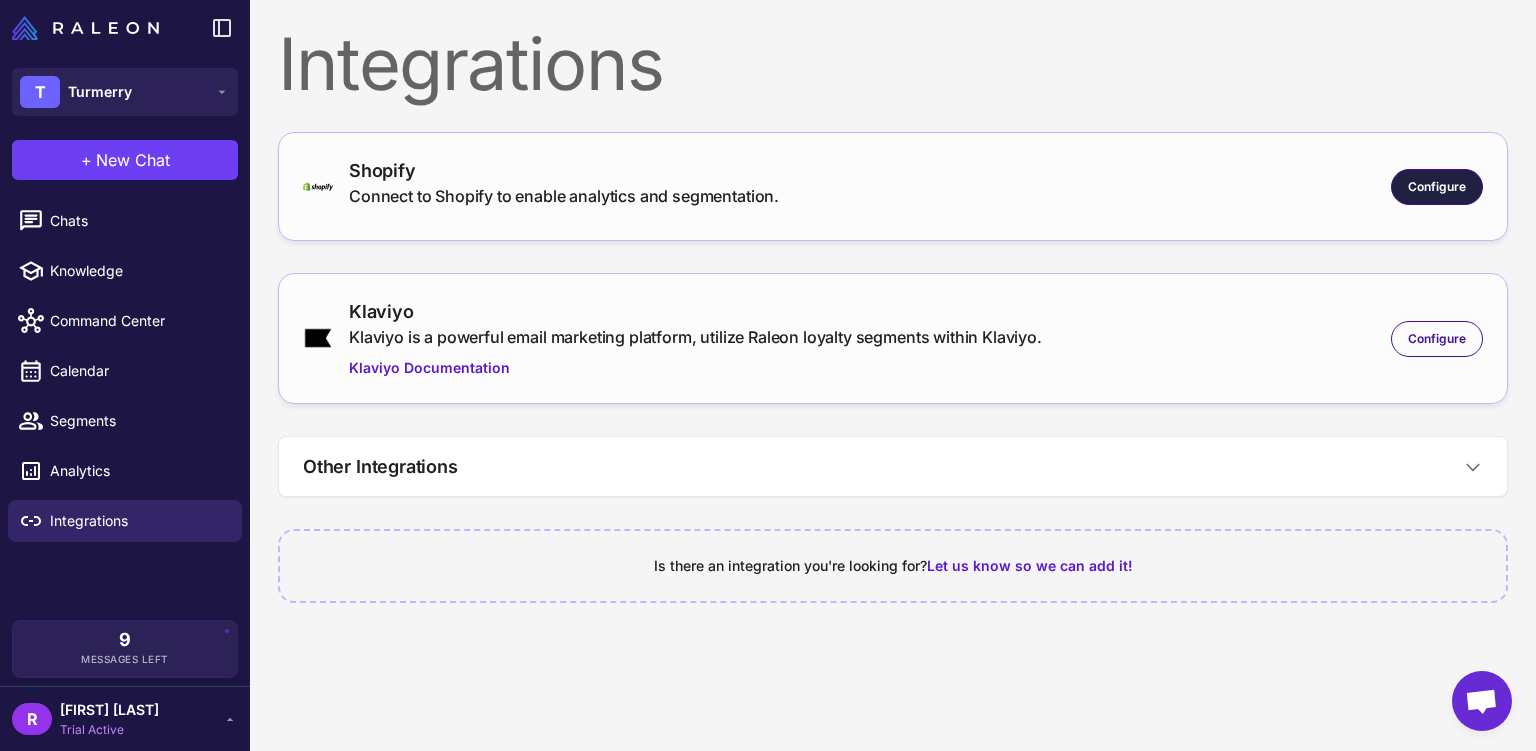 click on "Configure" at bounding box center (1437, 187) 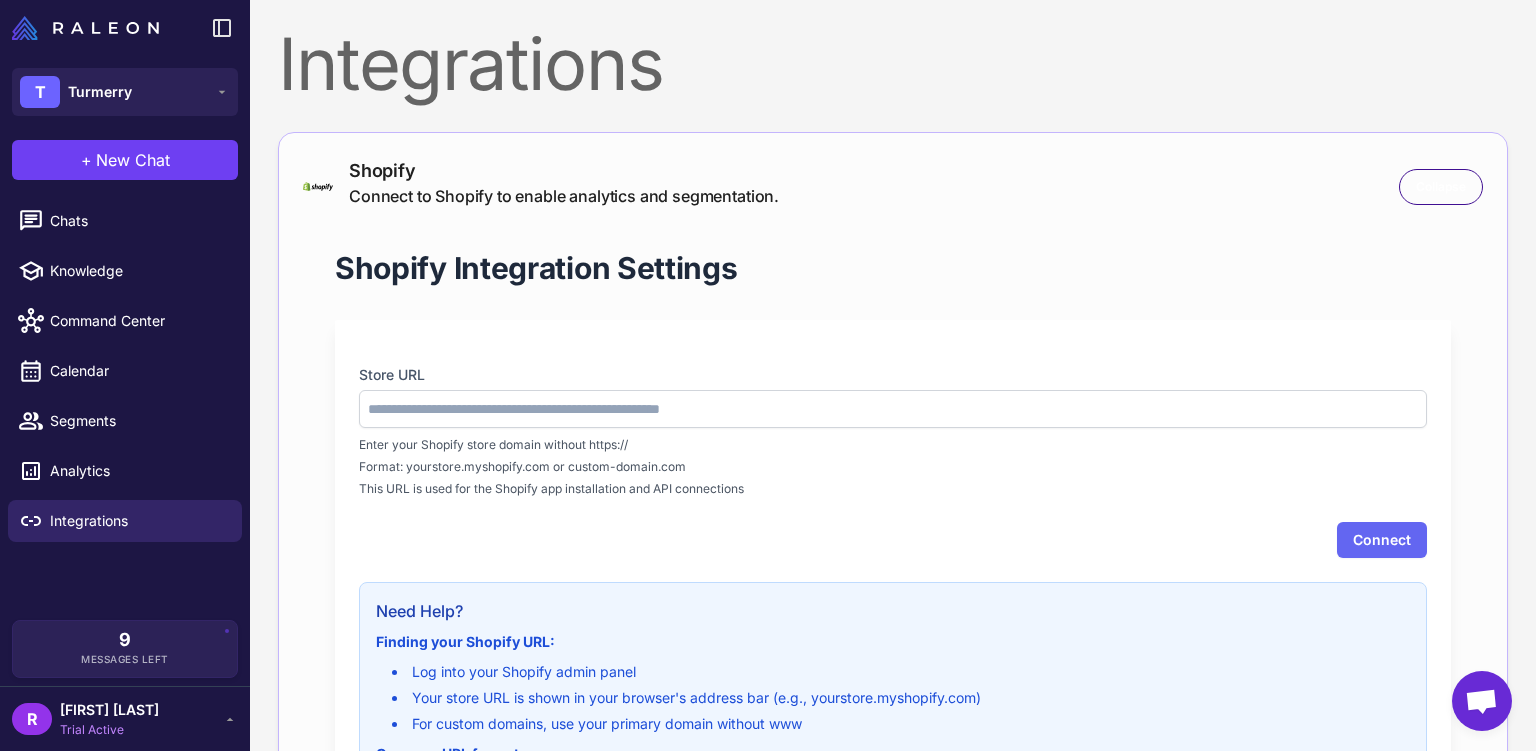 type on "**********" 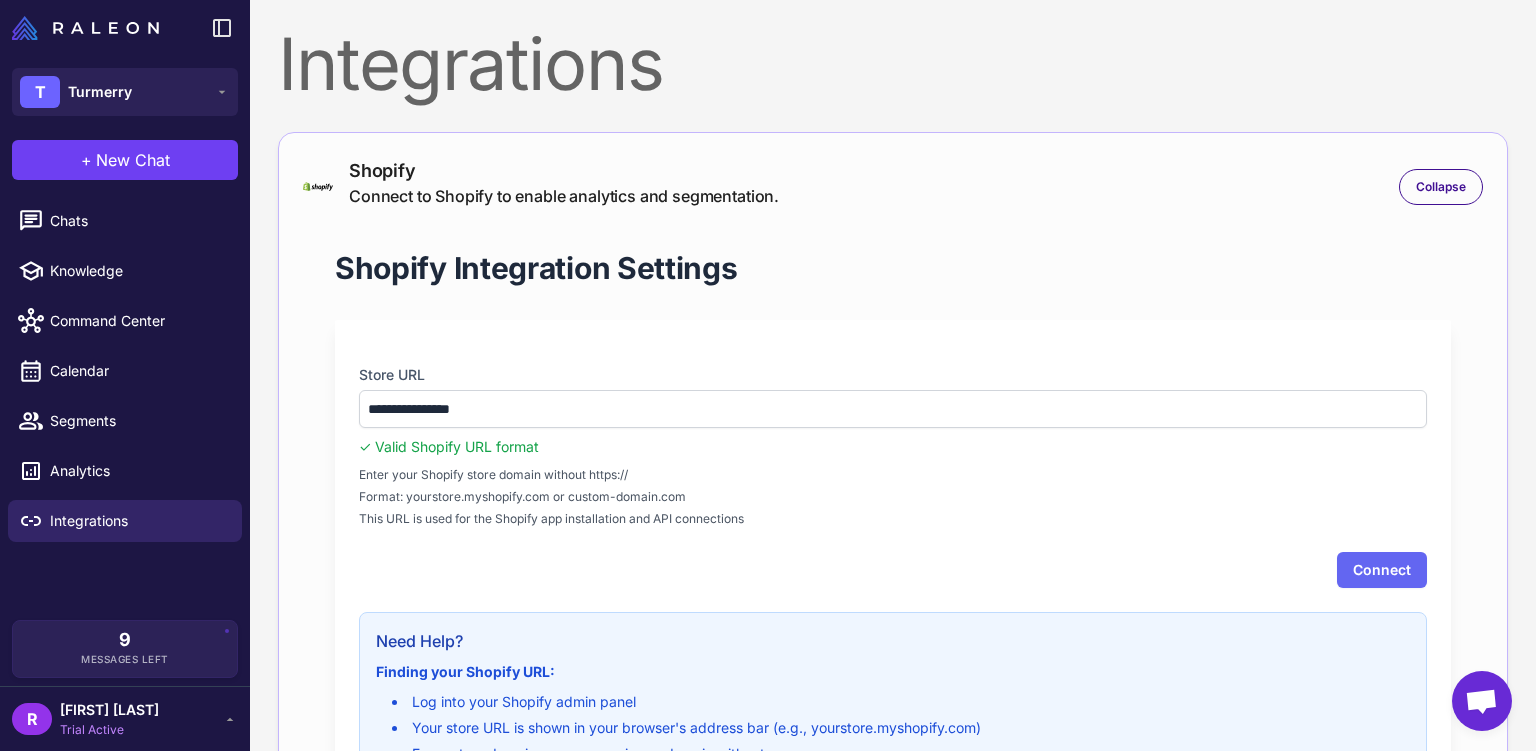 click on "**********" at bounding box center [893, 620] 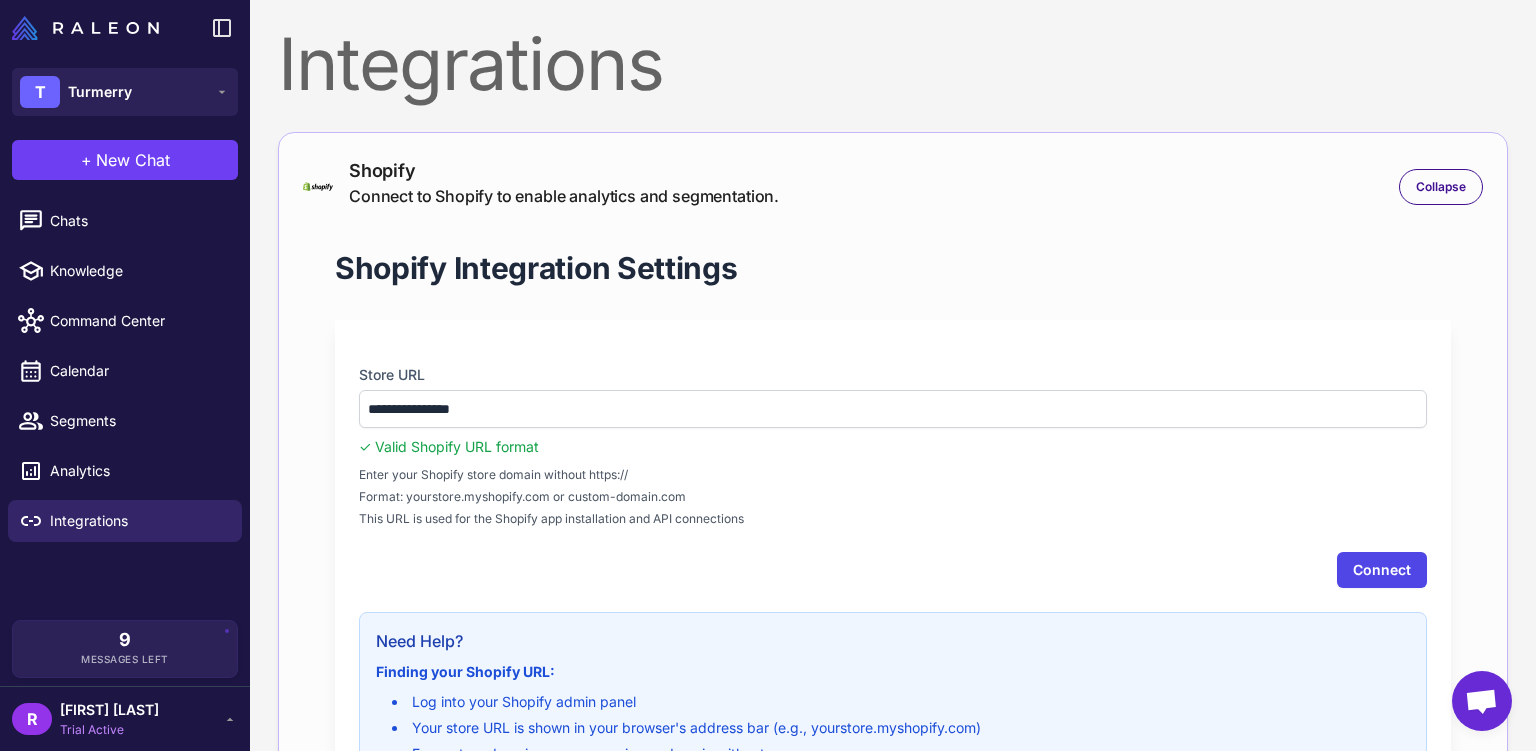 click on "Connect" at bounding box center [1382, 570] 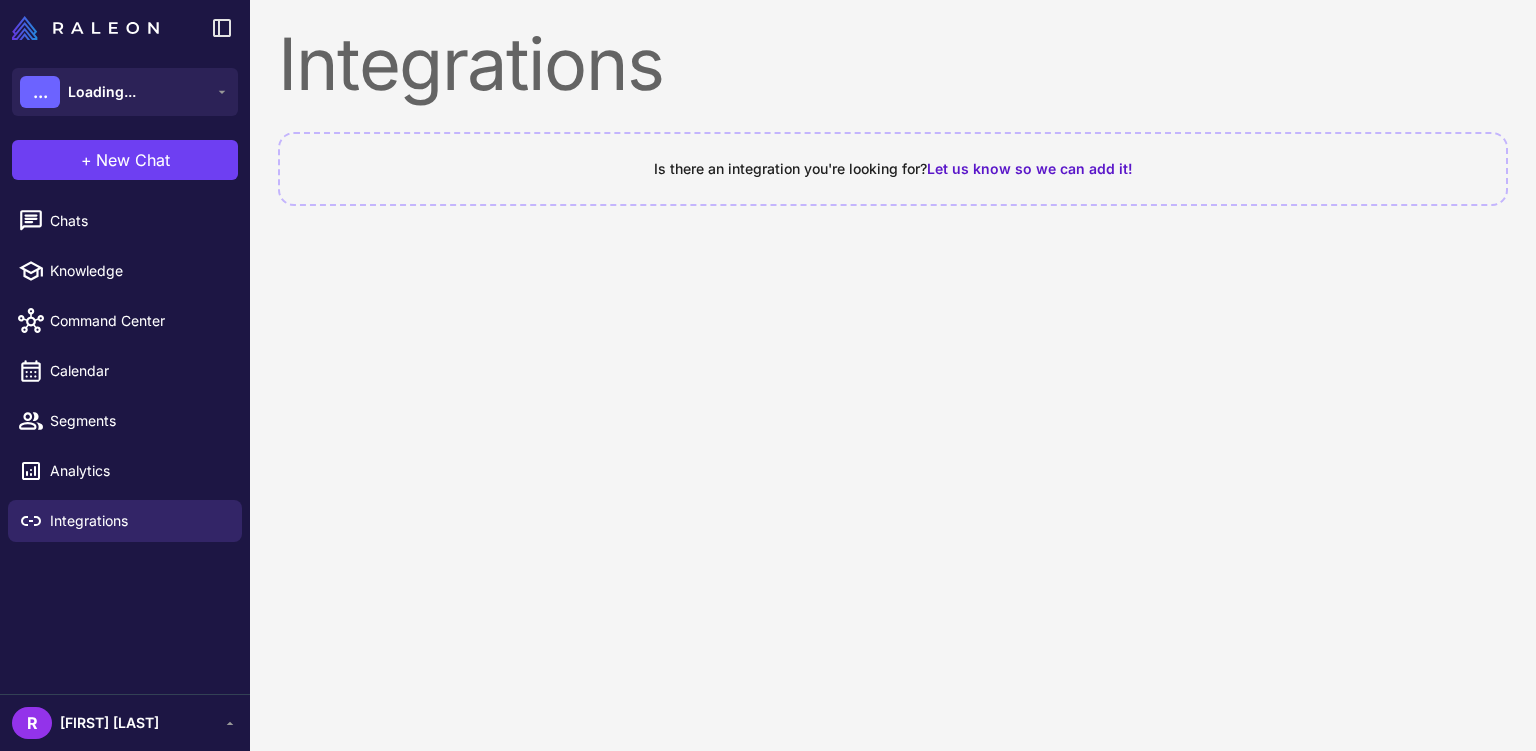 scroll, scrollTop: 0, scrollLeft: 0, axis: both 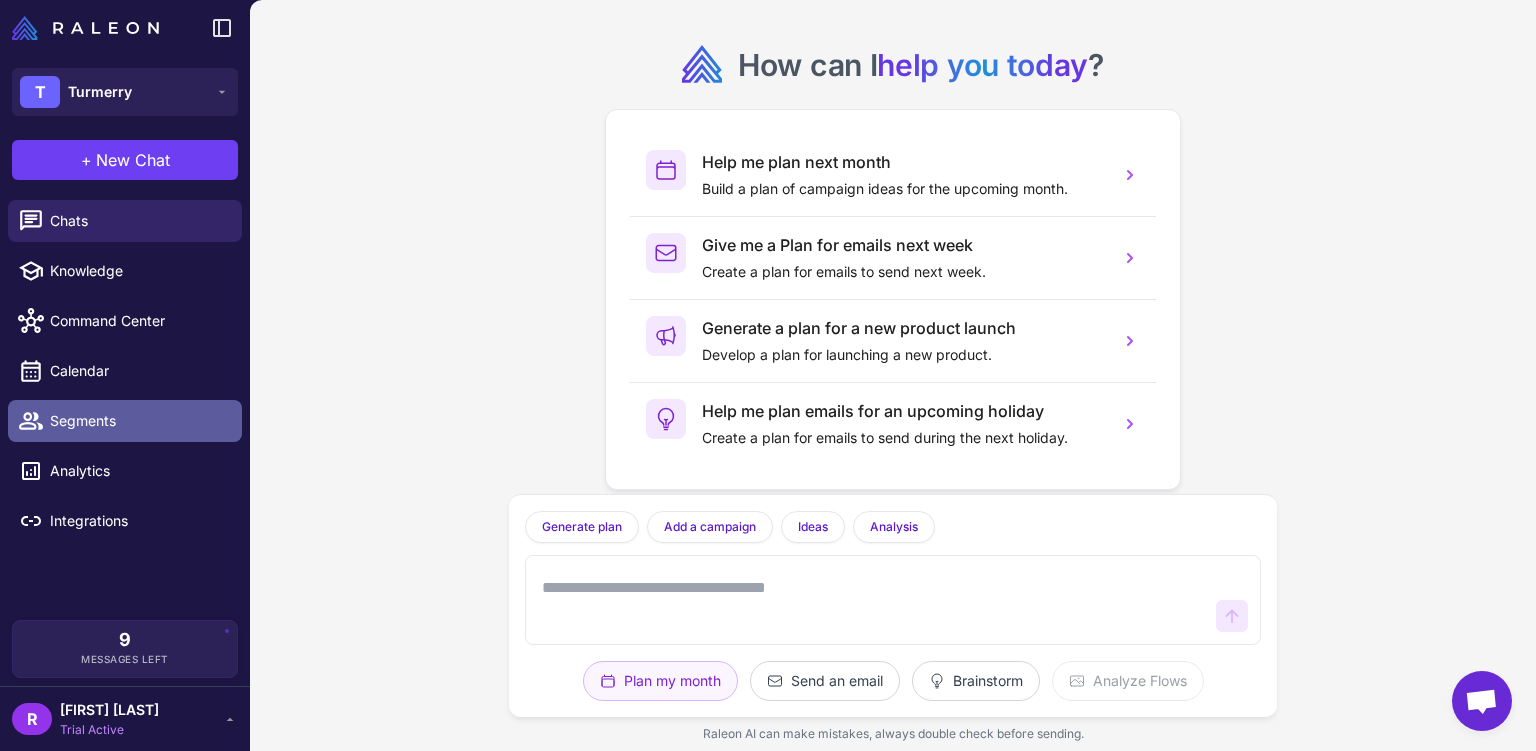 click on "Segments" at bounding box center [138, 421] 